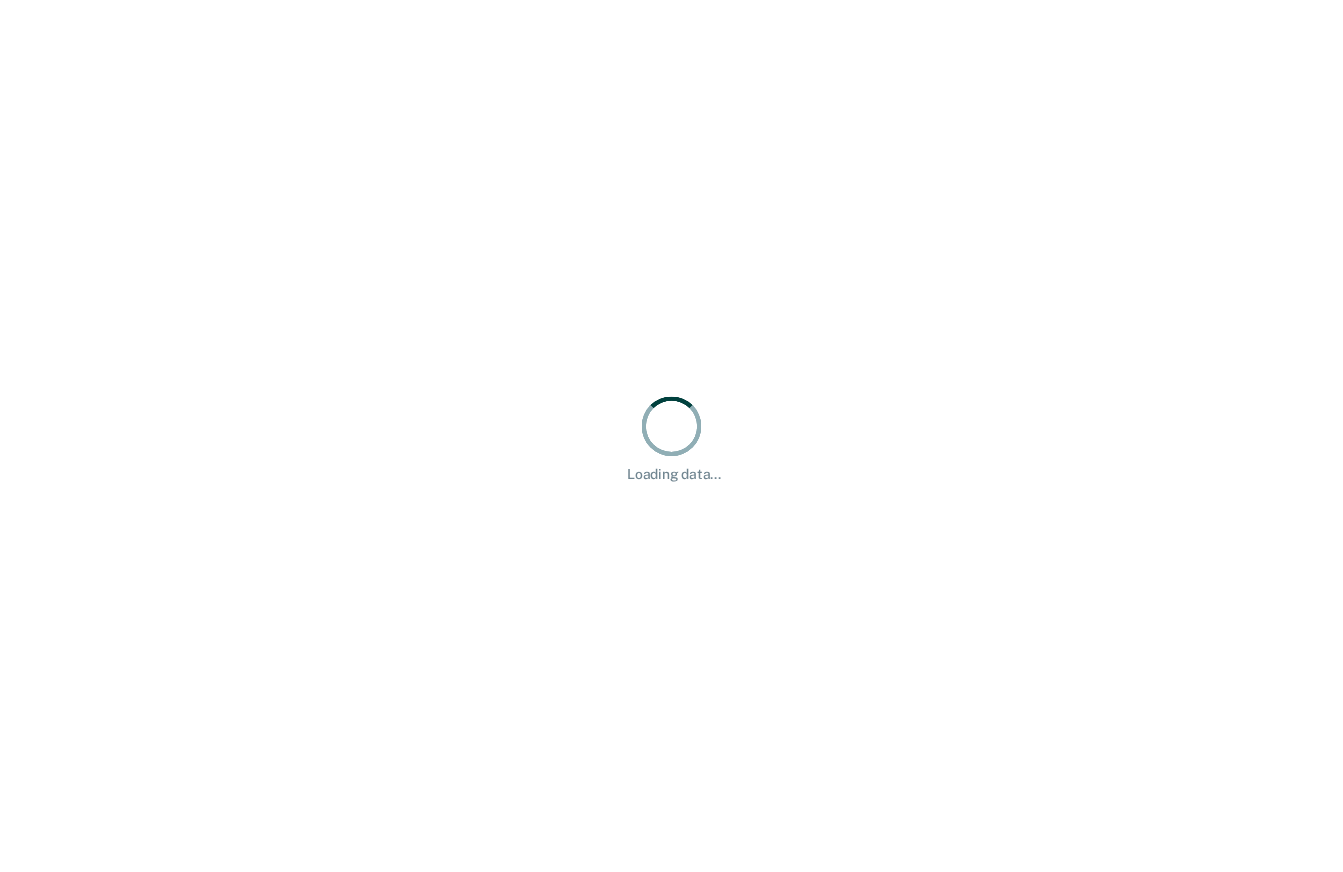 scroll, scrollTop: 0, scrollLeft: 0, axis: both 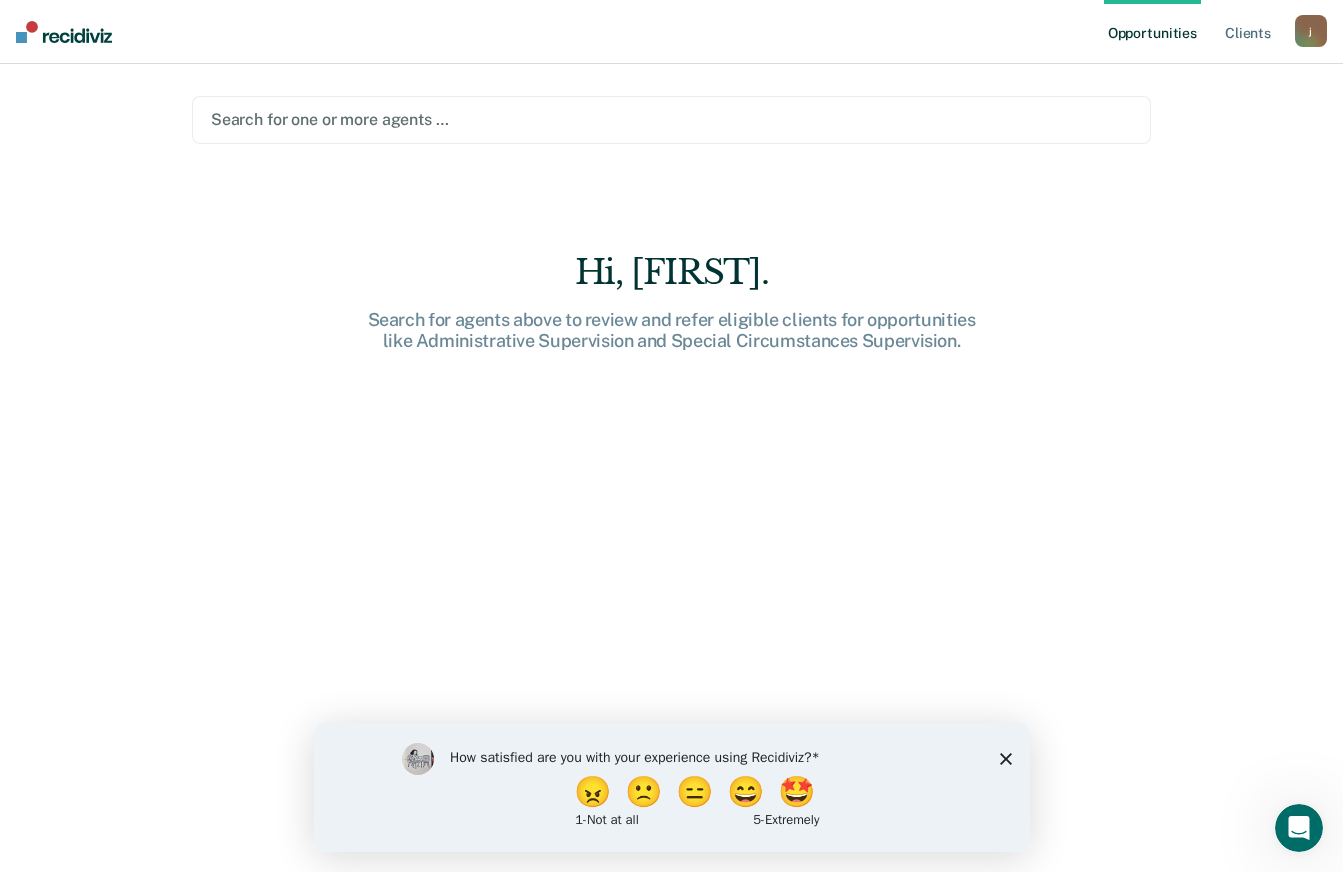 click on "Search for one or more agents …" at bounding box center (671, 120) 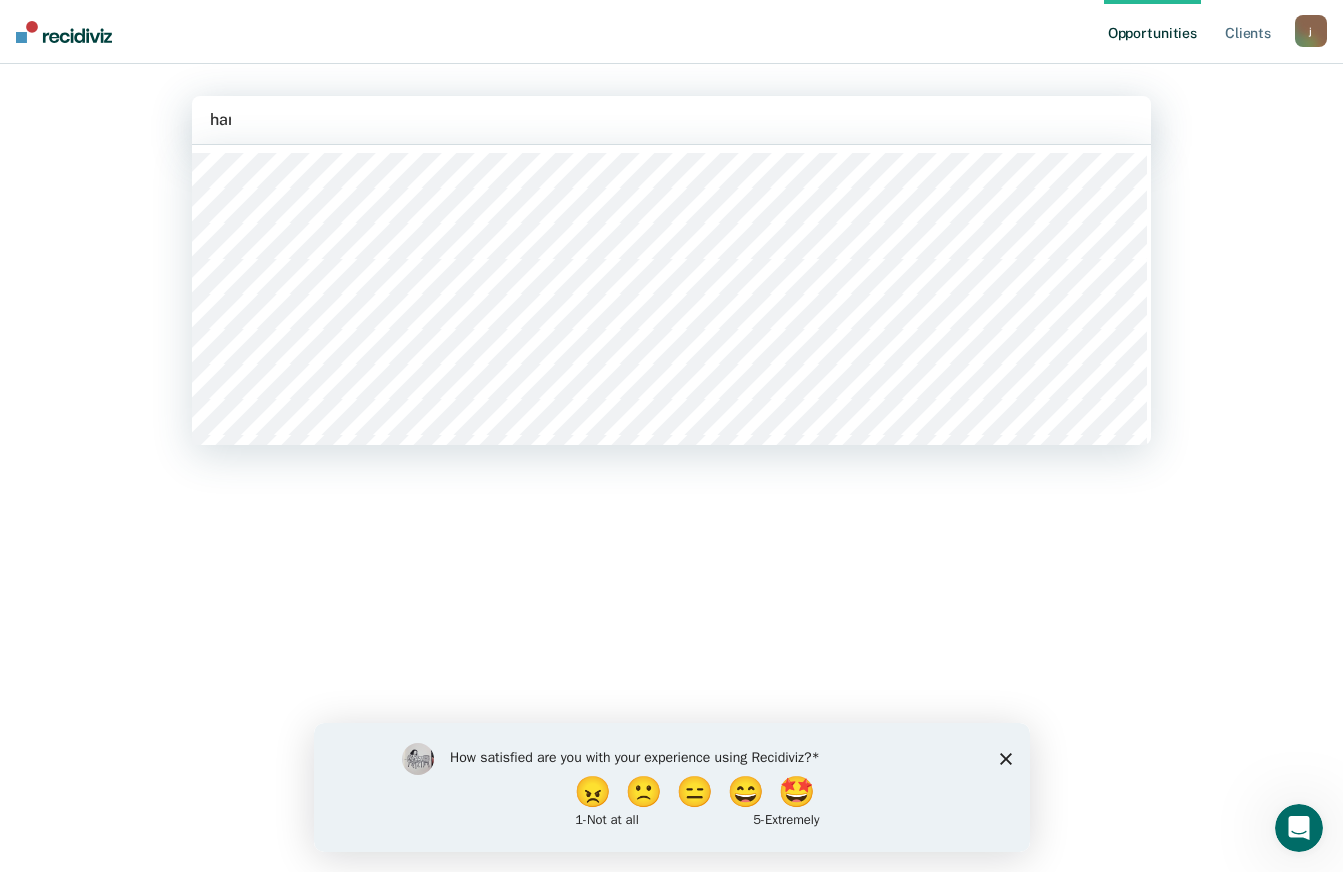 type on "harte" 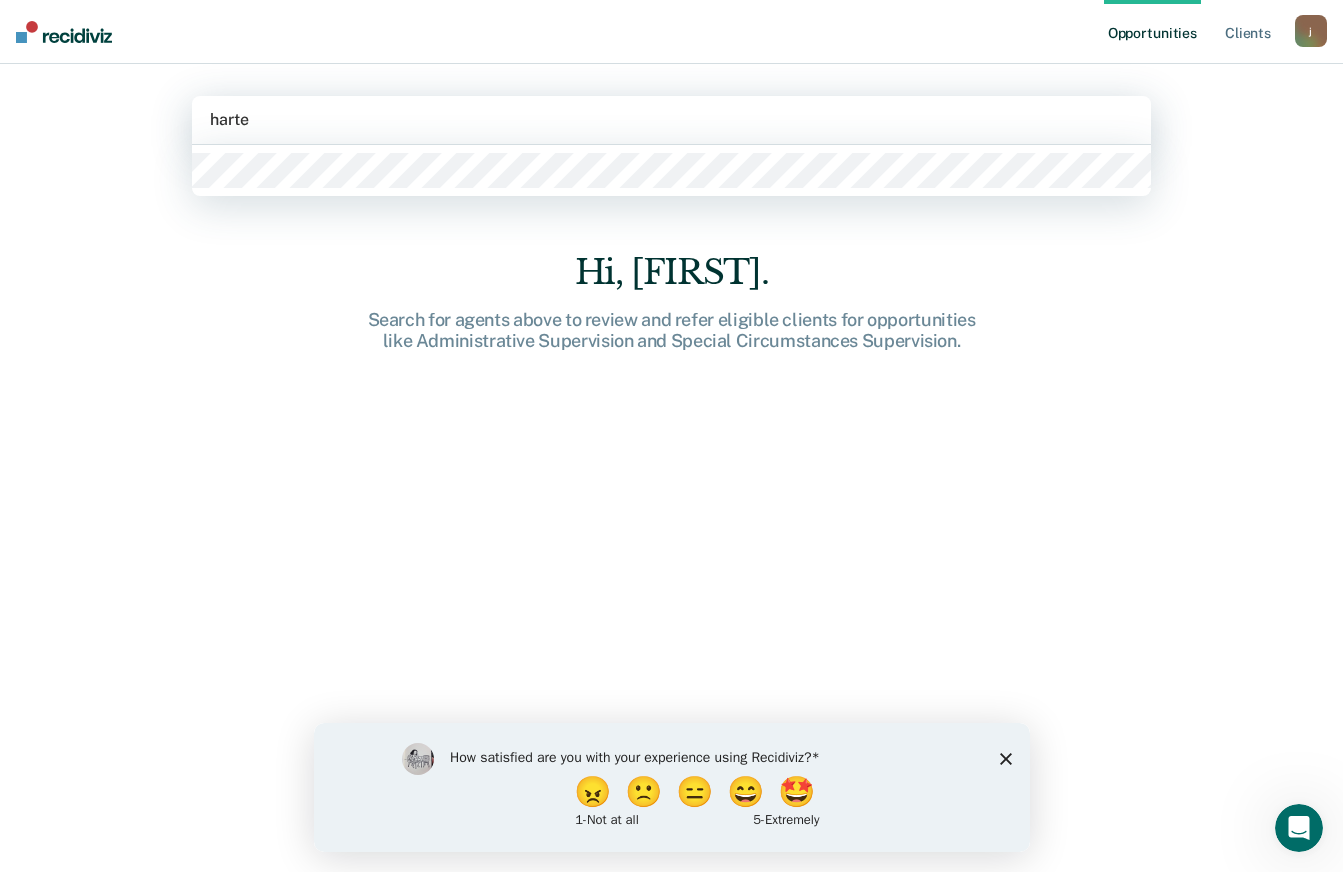 type 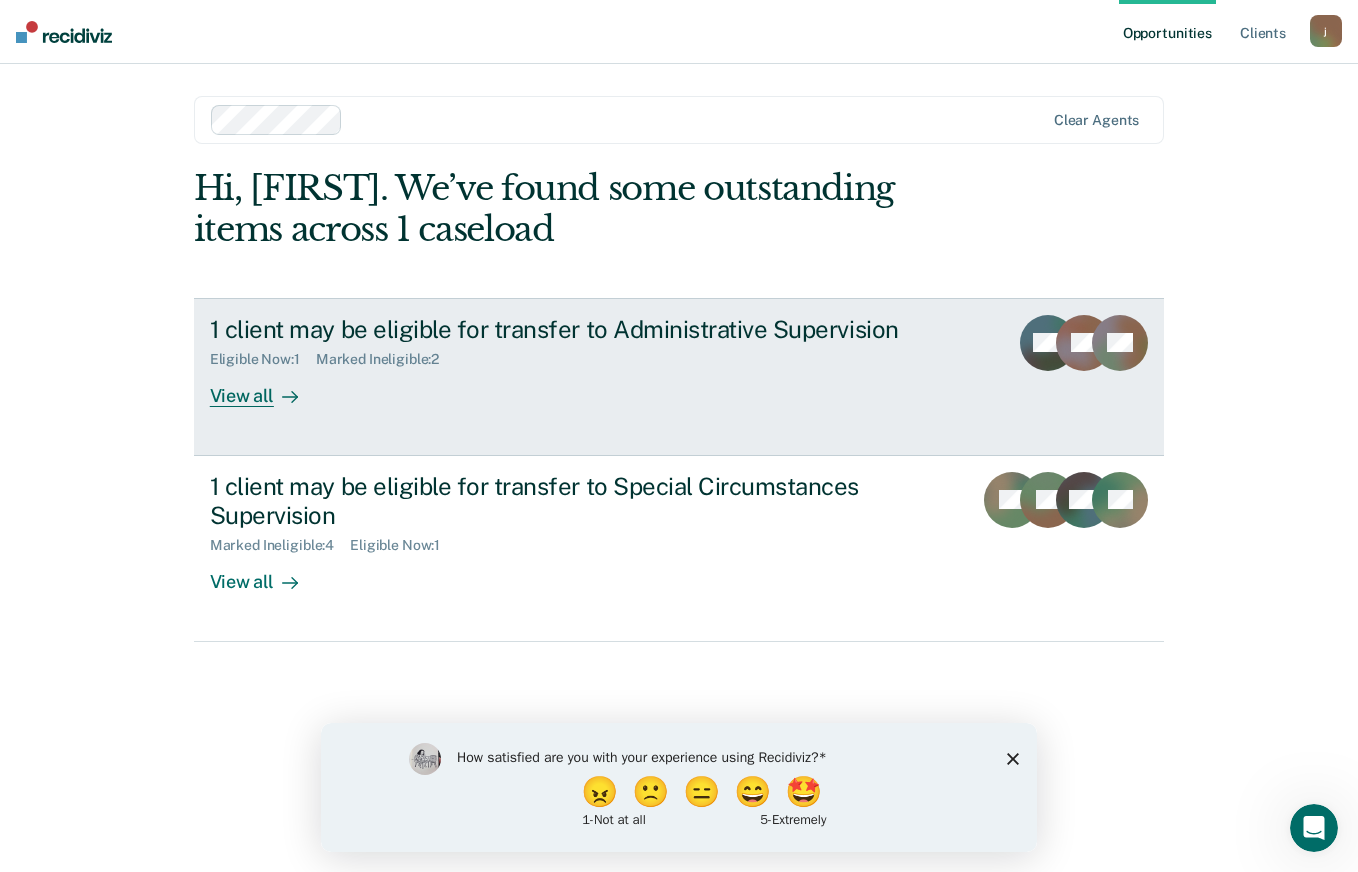click on "View all" at bounding box center (266, 387) 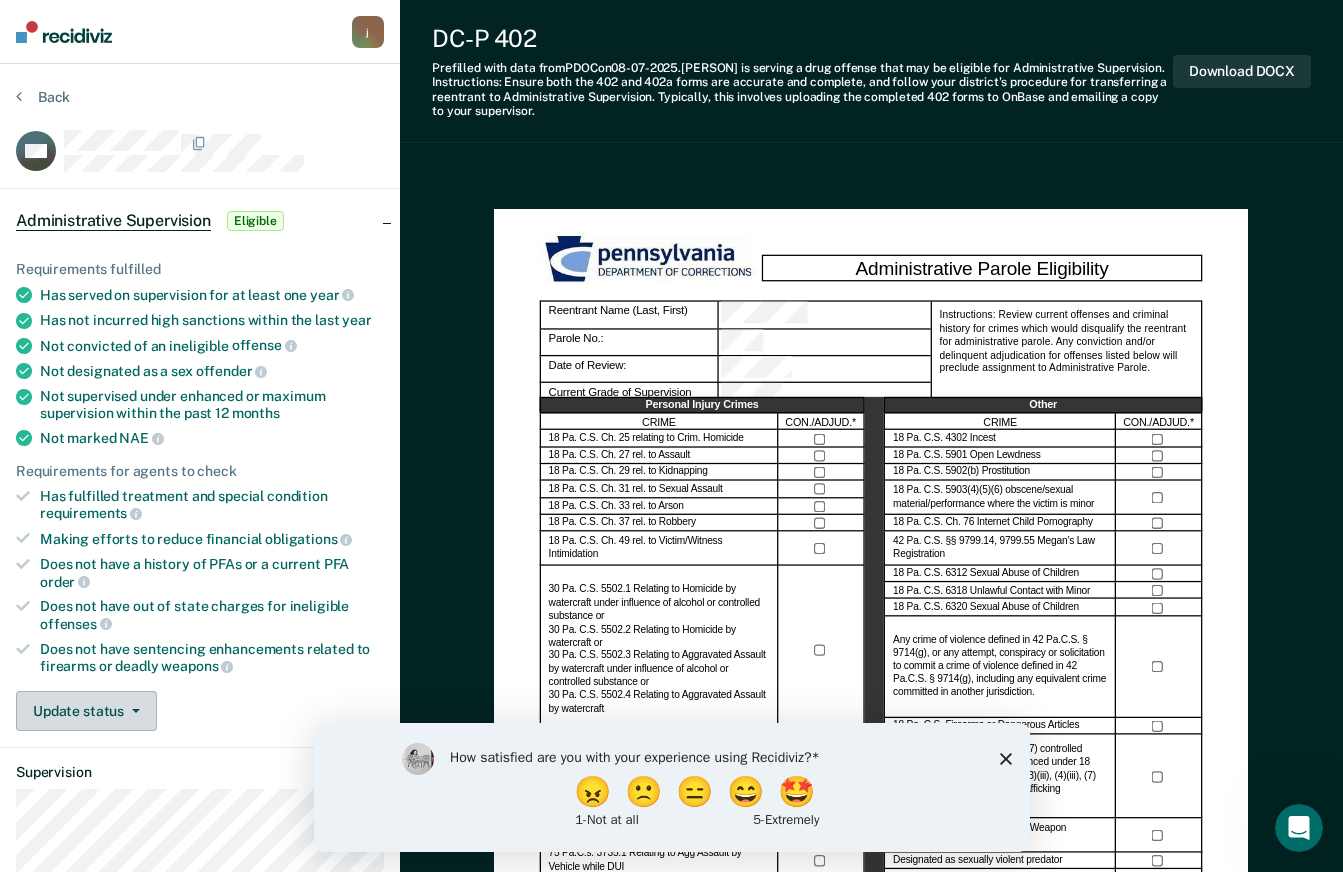 click on "Update status" at bounding box center [86, 711] 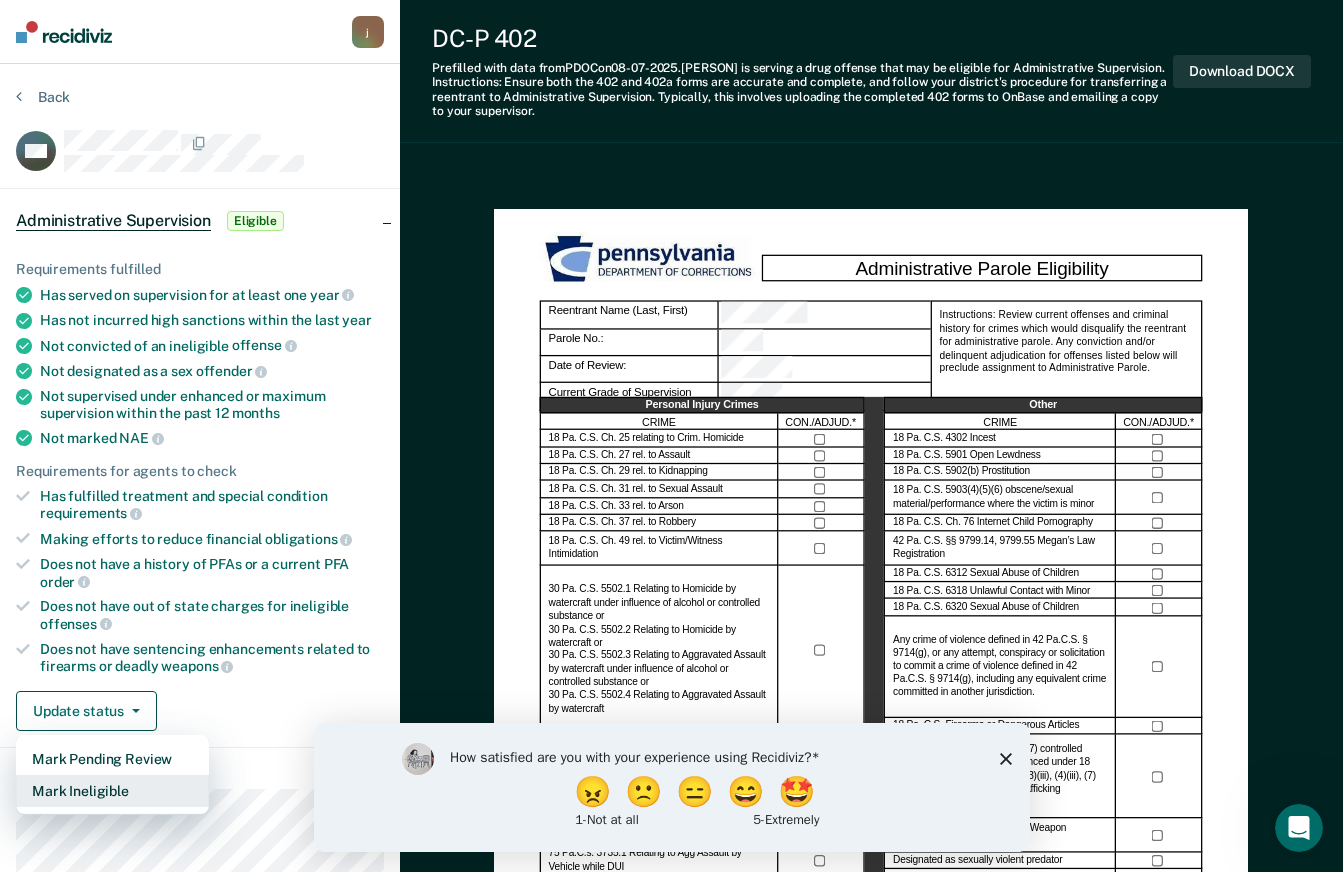 click on "Mark Ineligible" at bounding box center [112, 791] 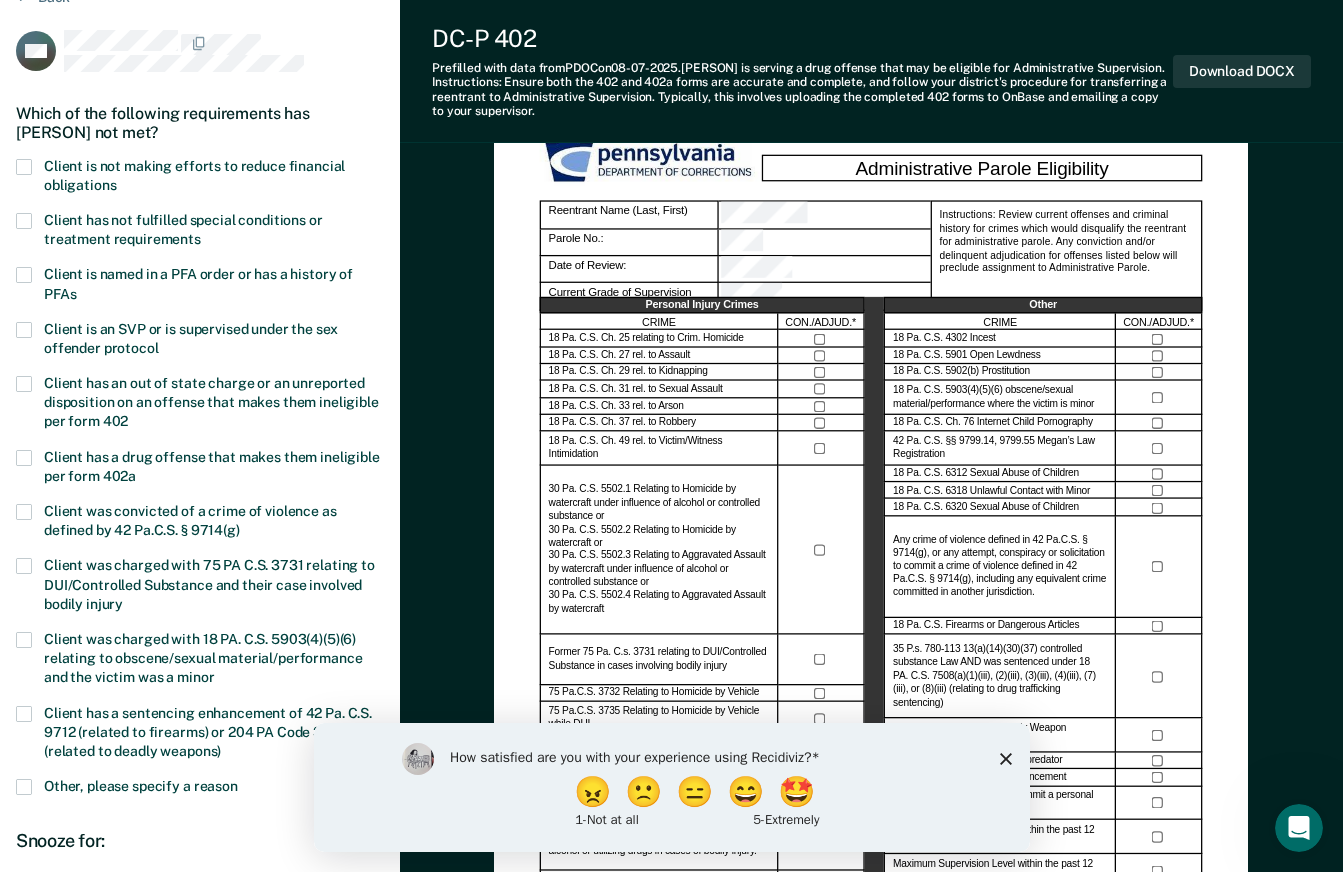 scroll, scrollTop: 200, scrollLeft: 0, axis: vertical 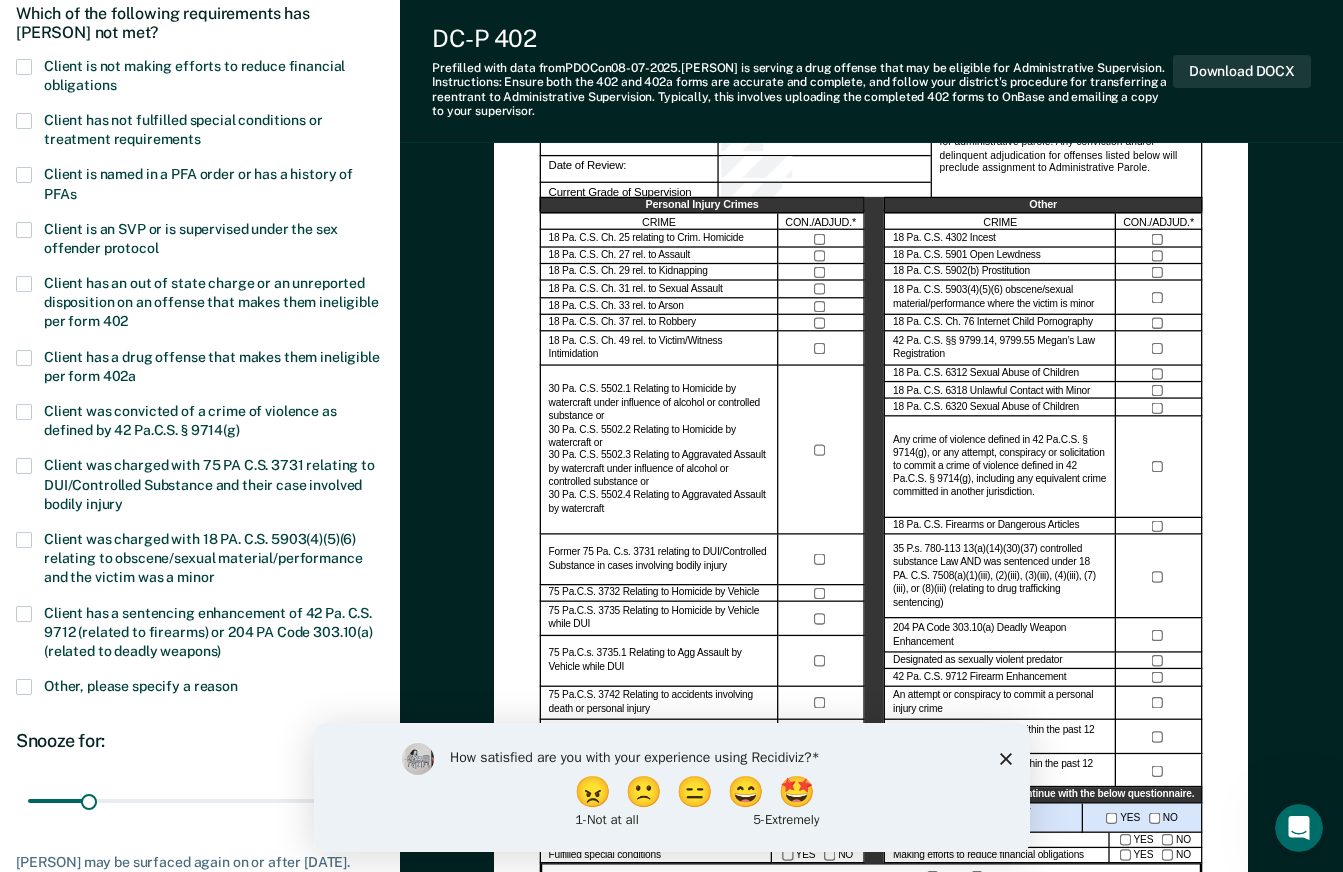 click at bounding box center (24, 687) 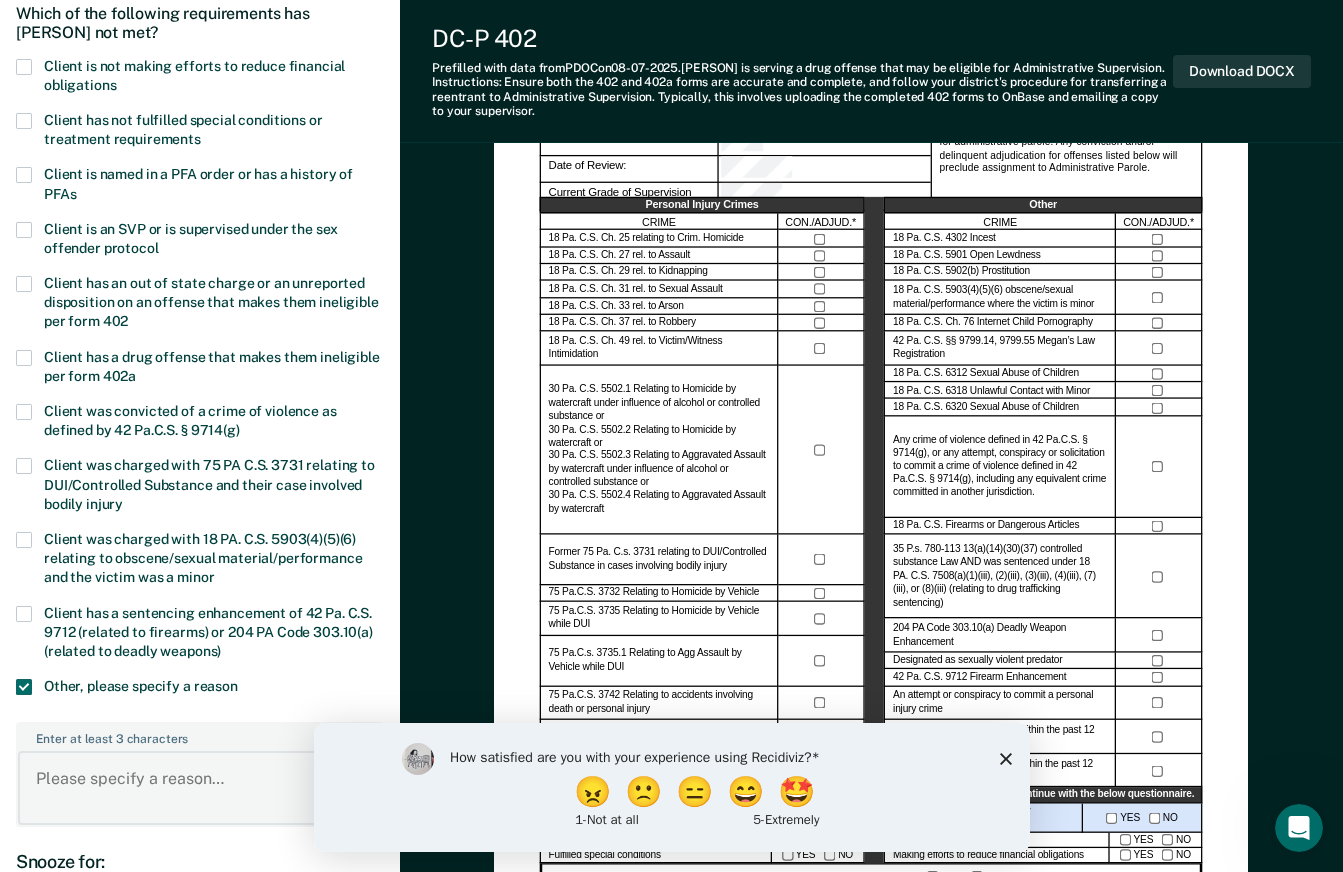 click on "Enter at least 3 characters 0  /  1600" at bounding box center [200, 788] 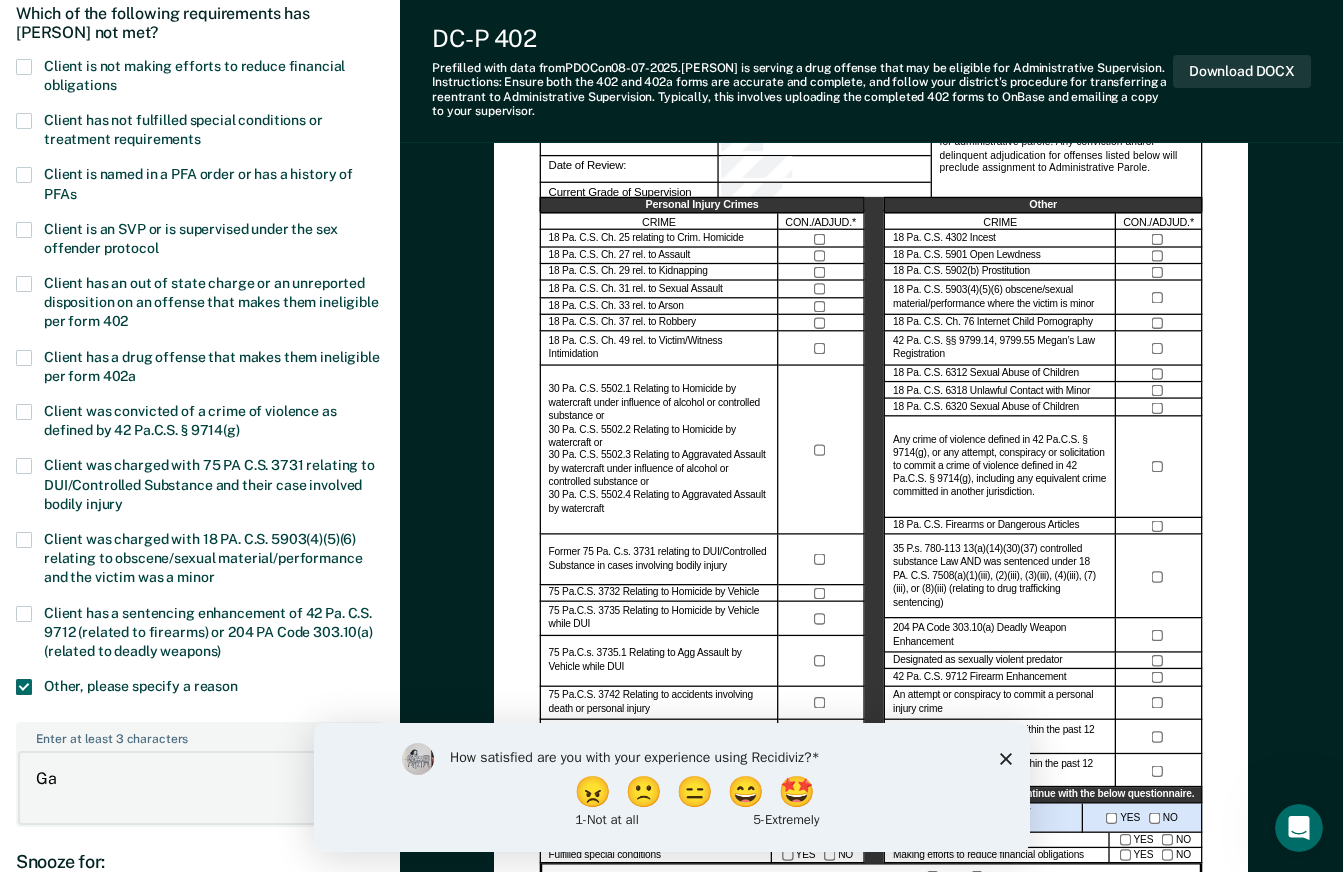 type on "G" 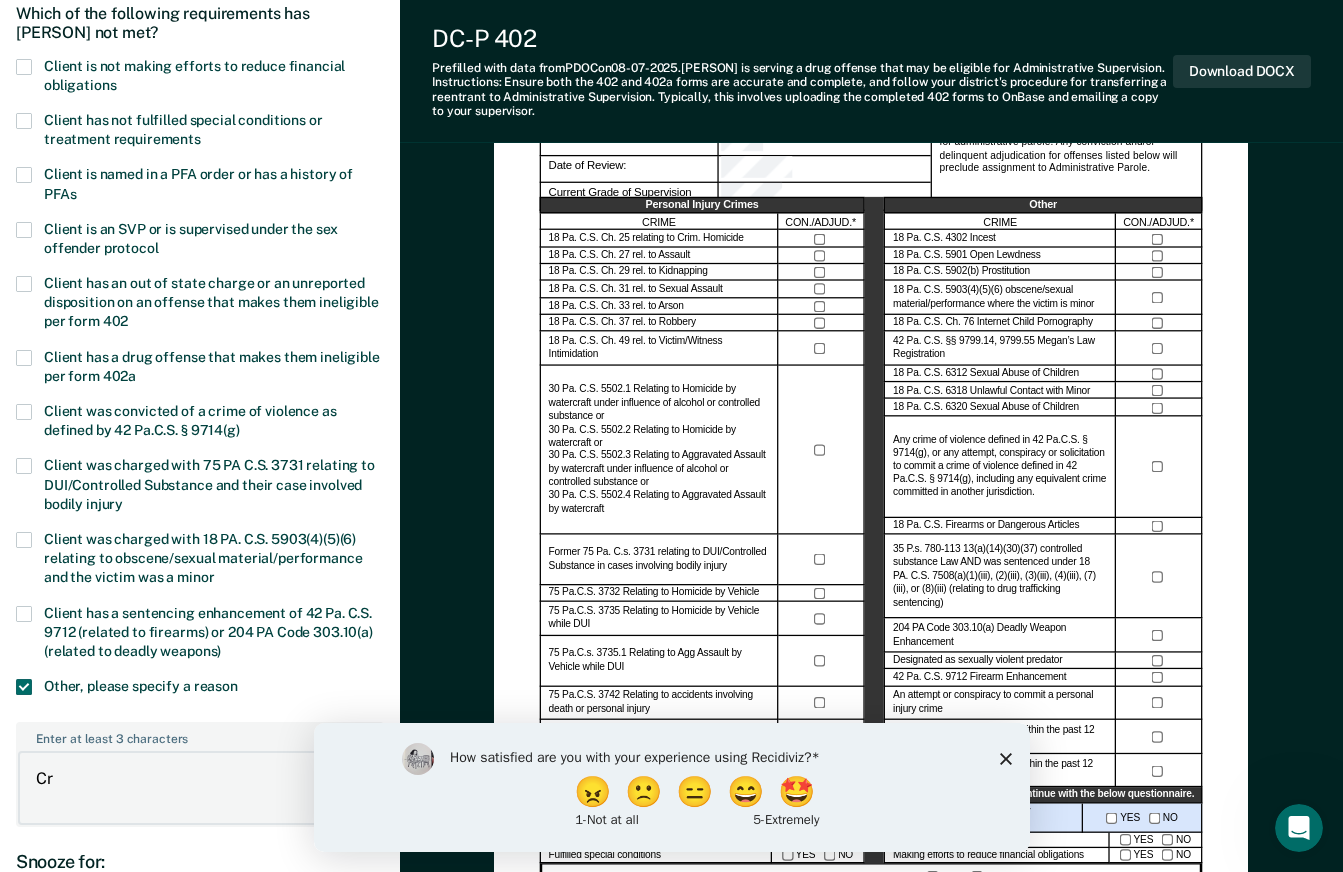 type on "C" 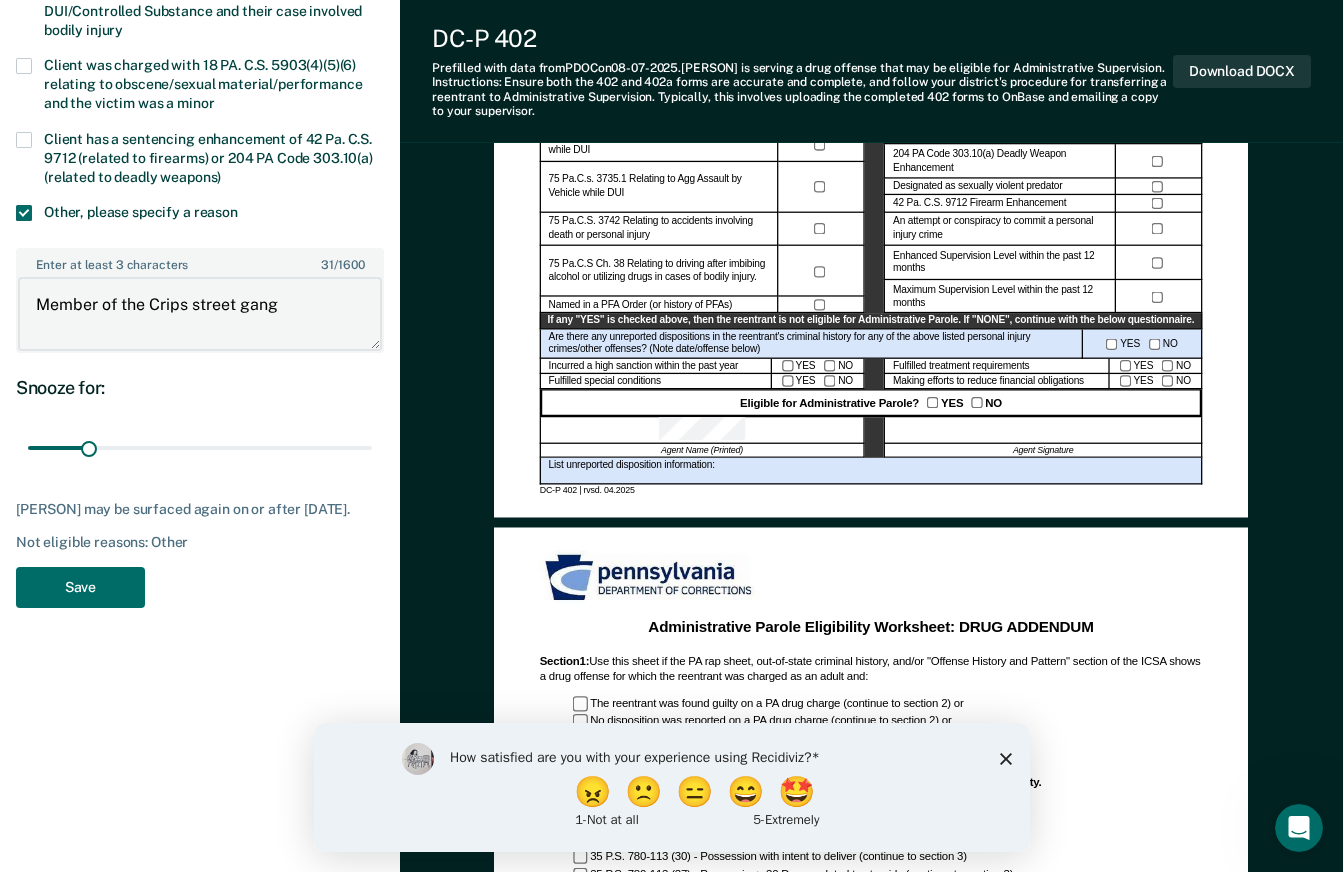 scroll, scrollTop: 700, scrollLeft: 0, axis: vertical 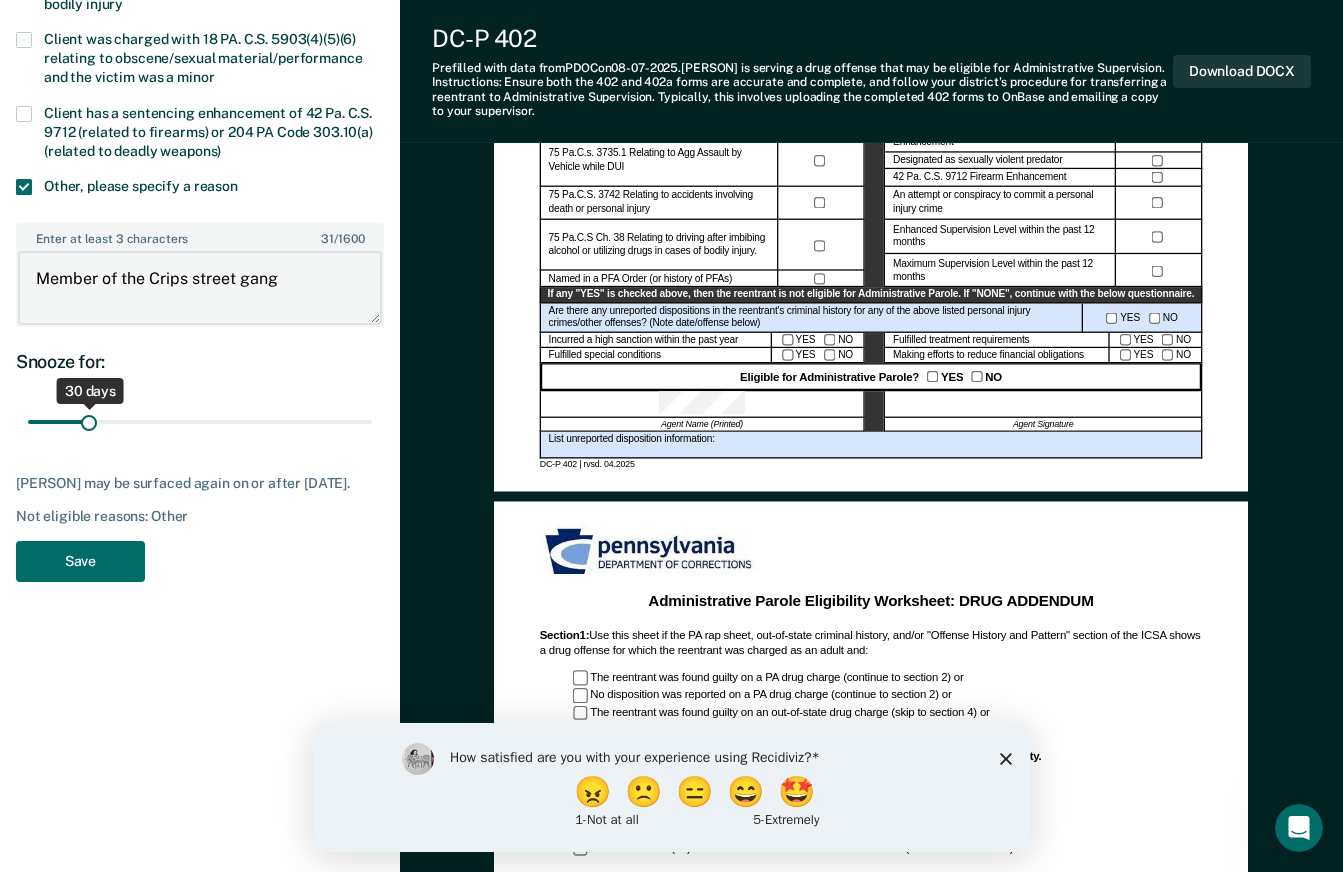 type on "Member of the Crips street gang" 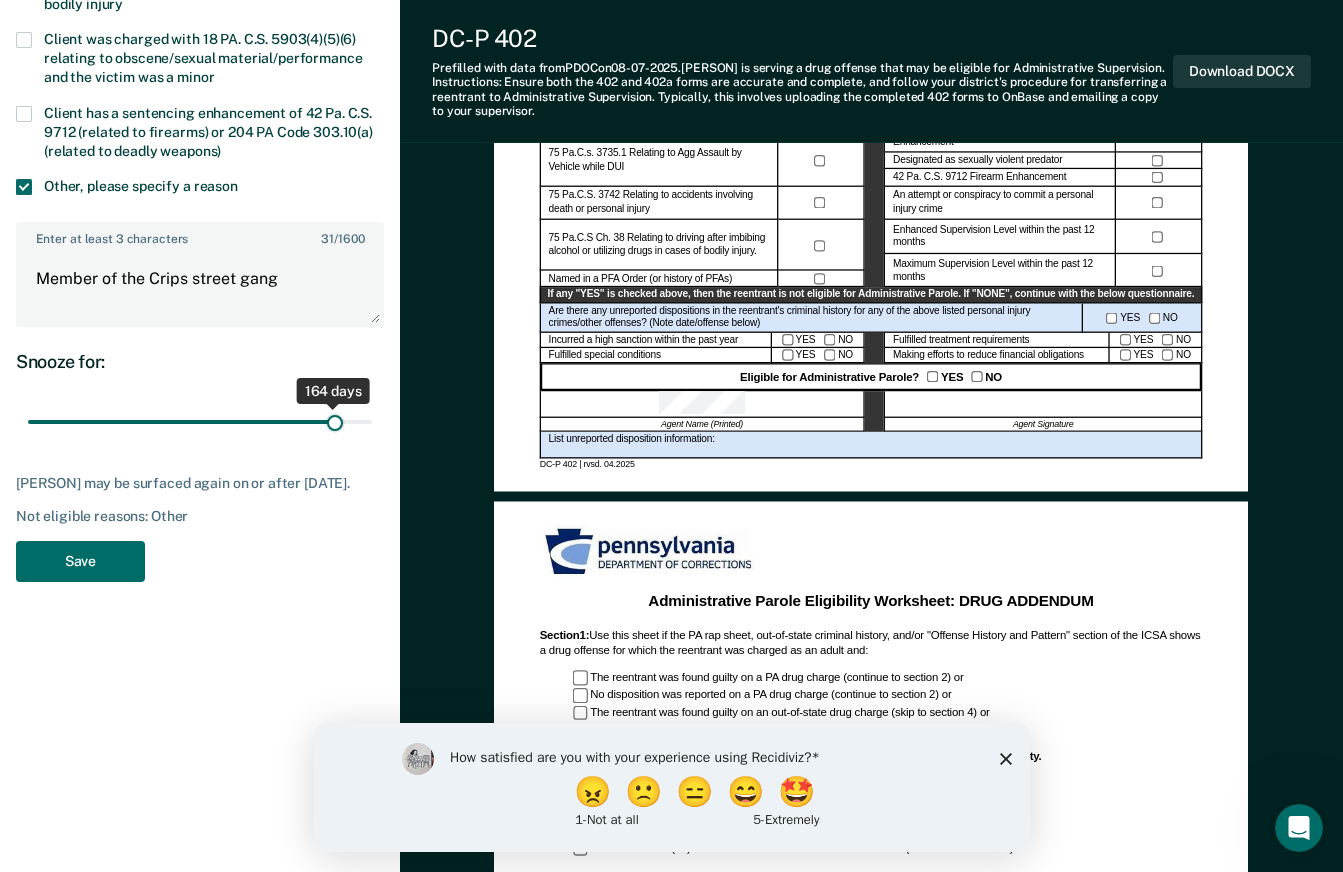drag, startPoint x: 84, startPoint y: 421, endPoint x: 337, endPoint y: 435, distance: 253.38705 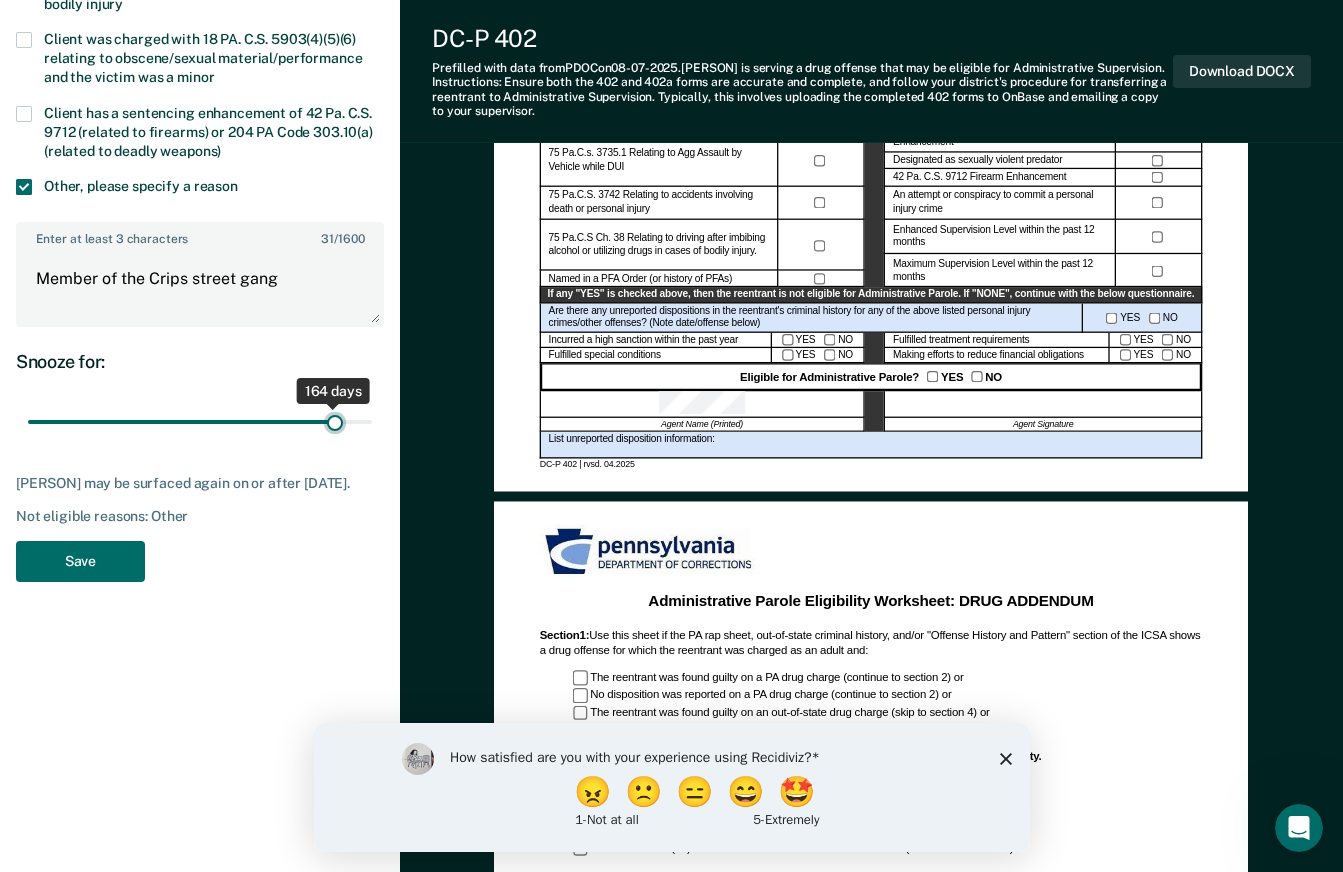 click at bounding box center (200, 422) 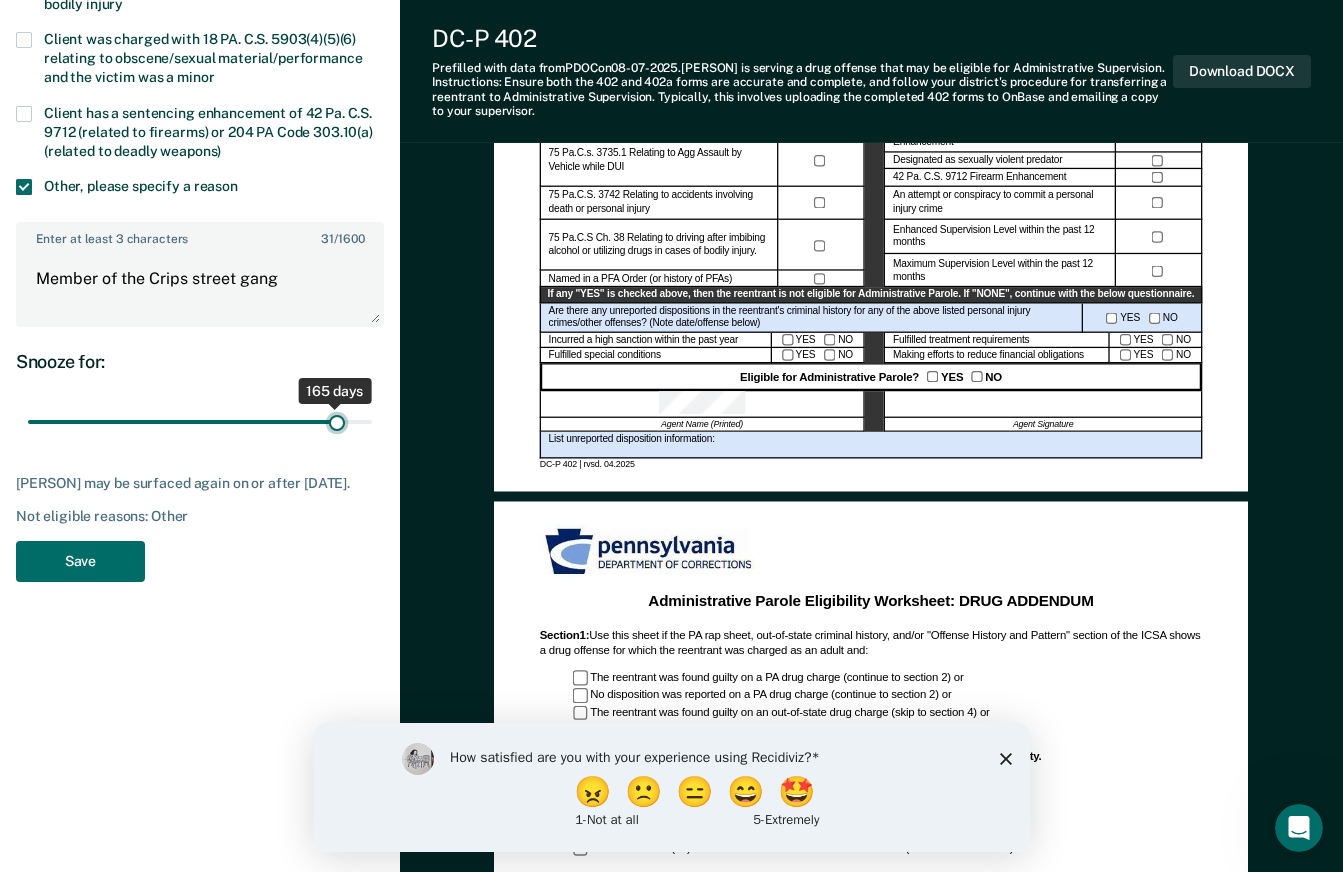 click at bounding box center [200, 422] 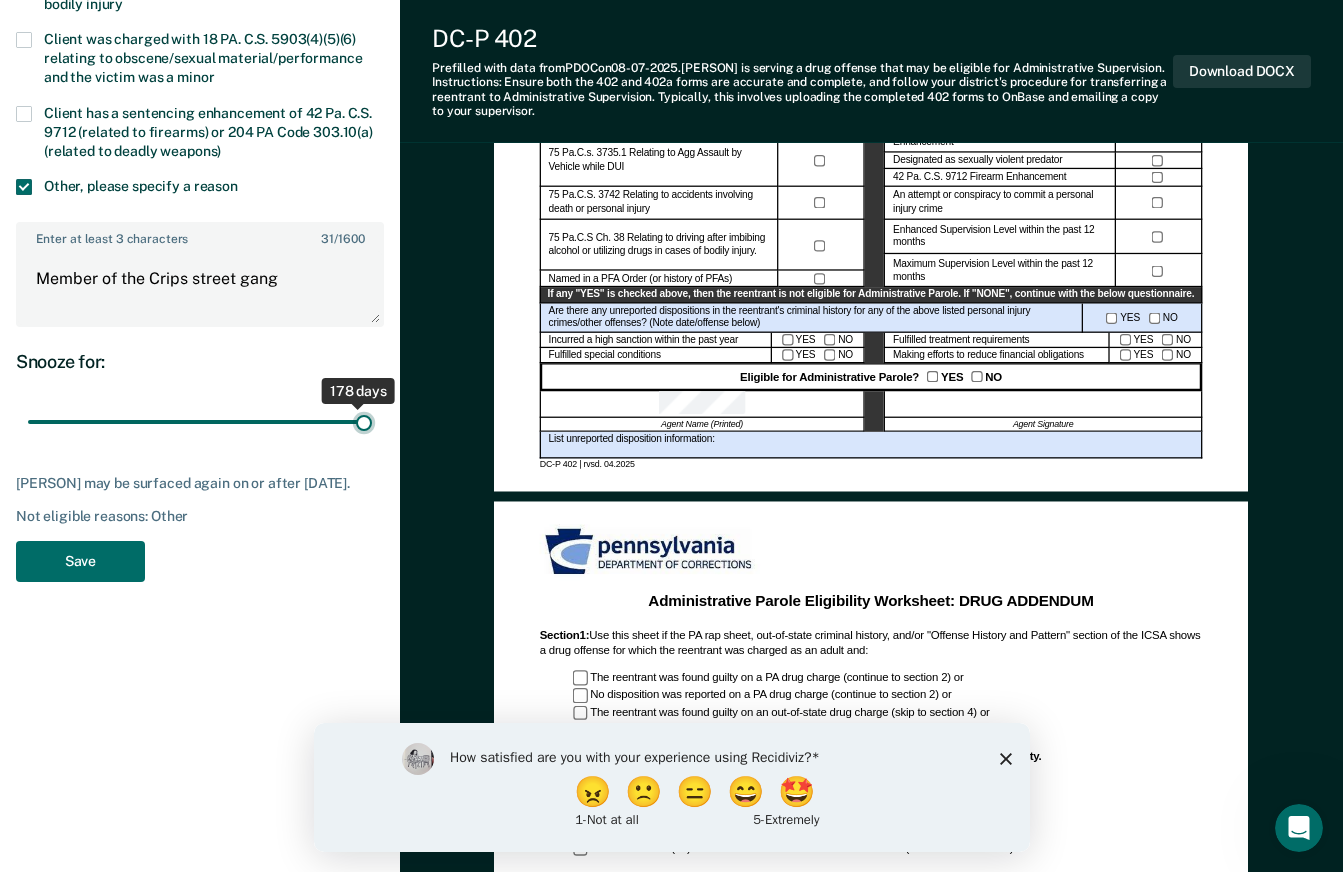 drag, startPoint x: 342, startPoint y: 424, endPoint x: 370, endPoint y: 428, distance: 28.284271 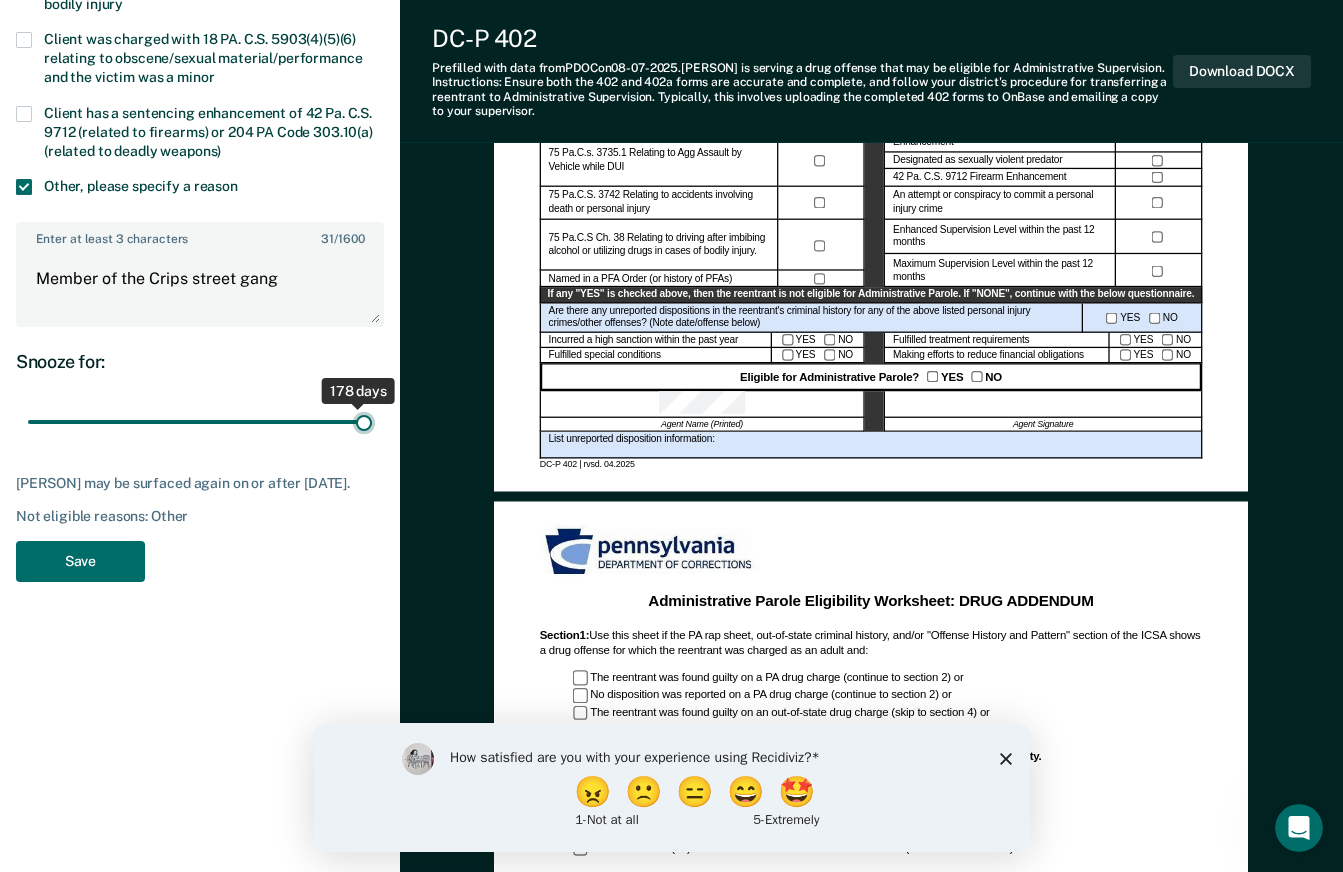 type on "180" 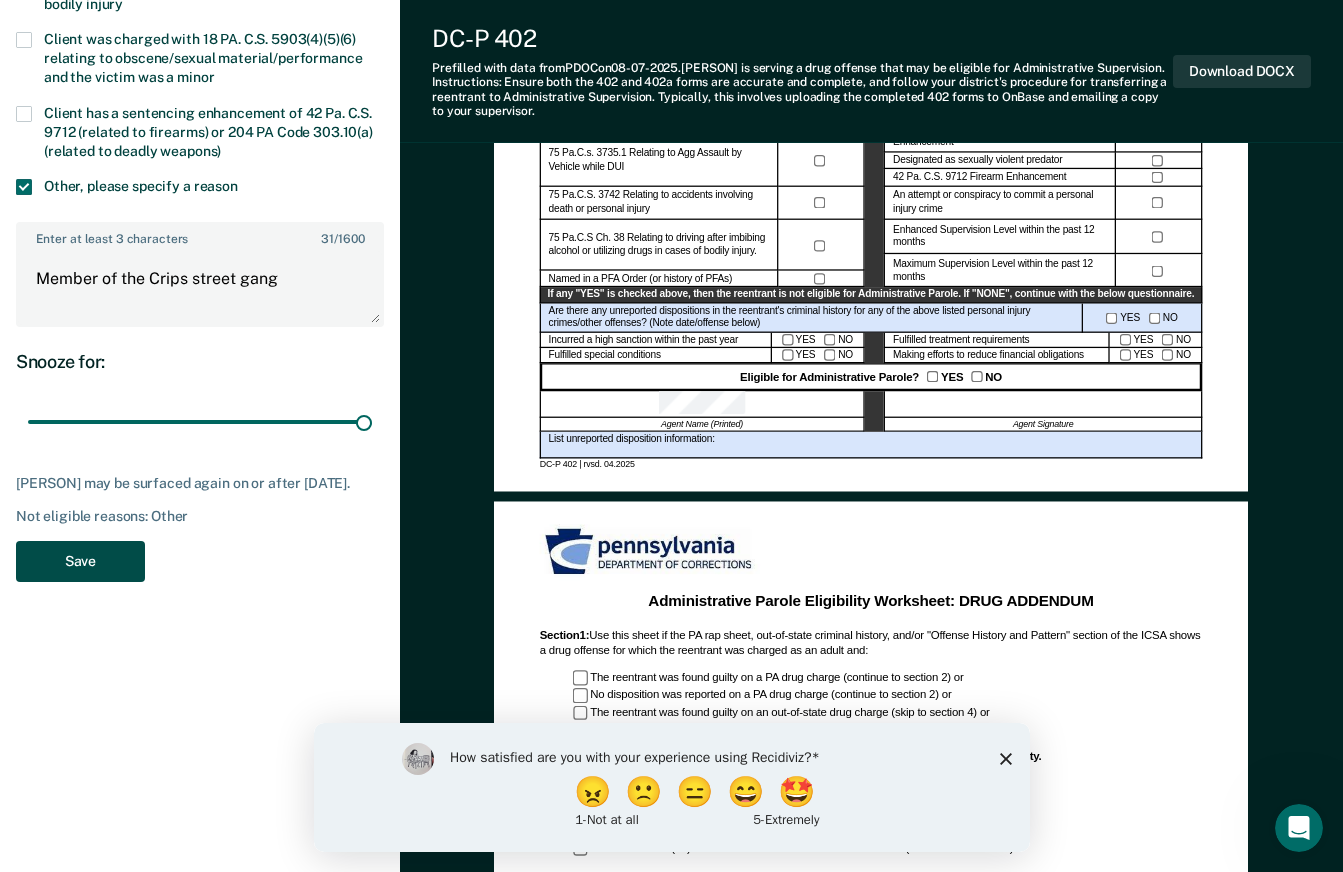 click on "Save" at bounding box center (80, 561) 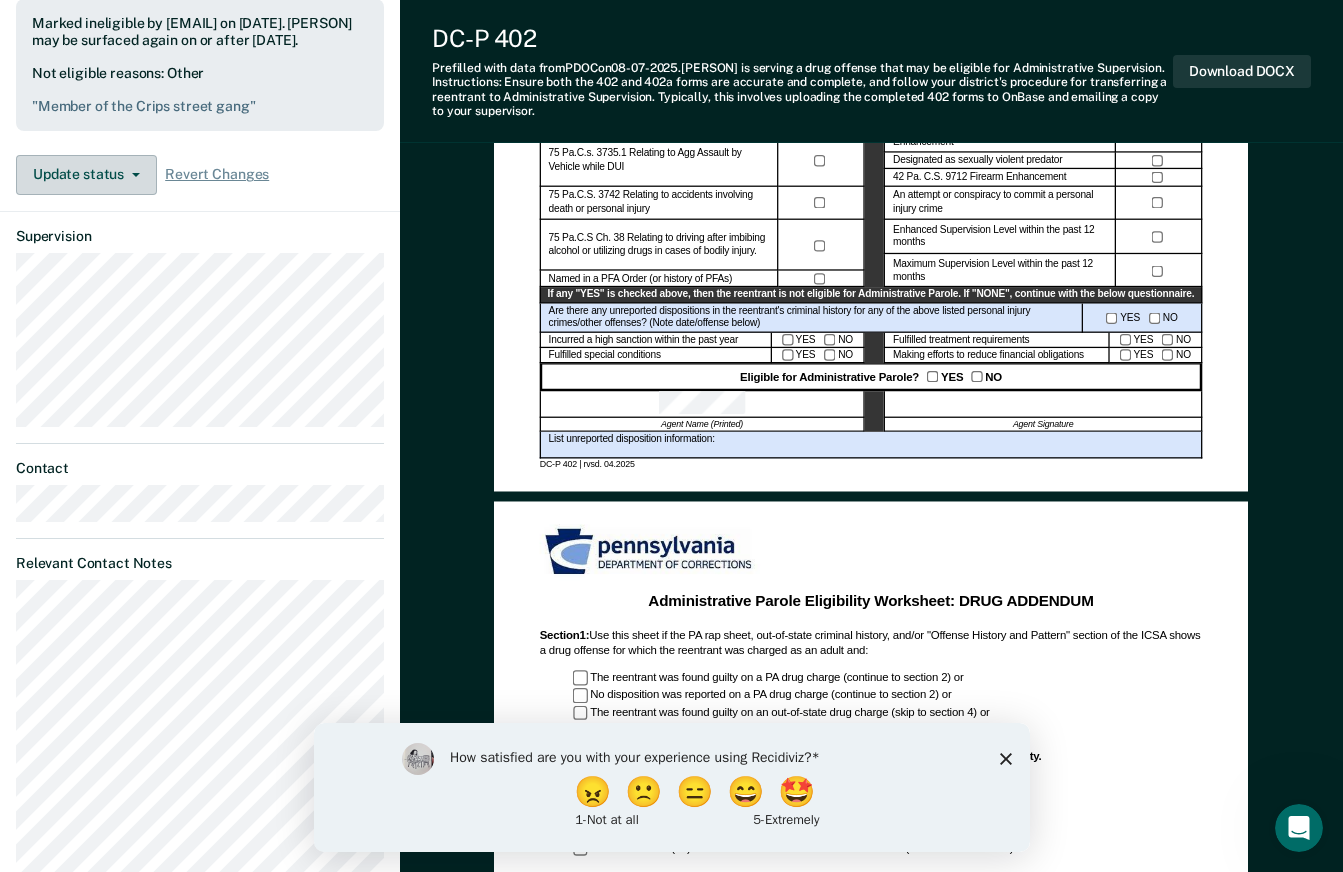 click 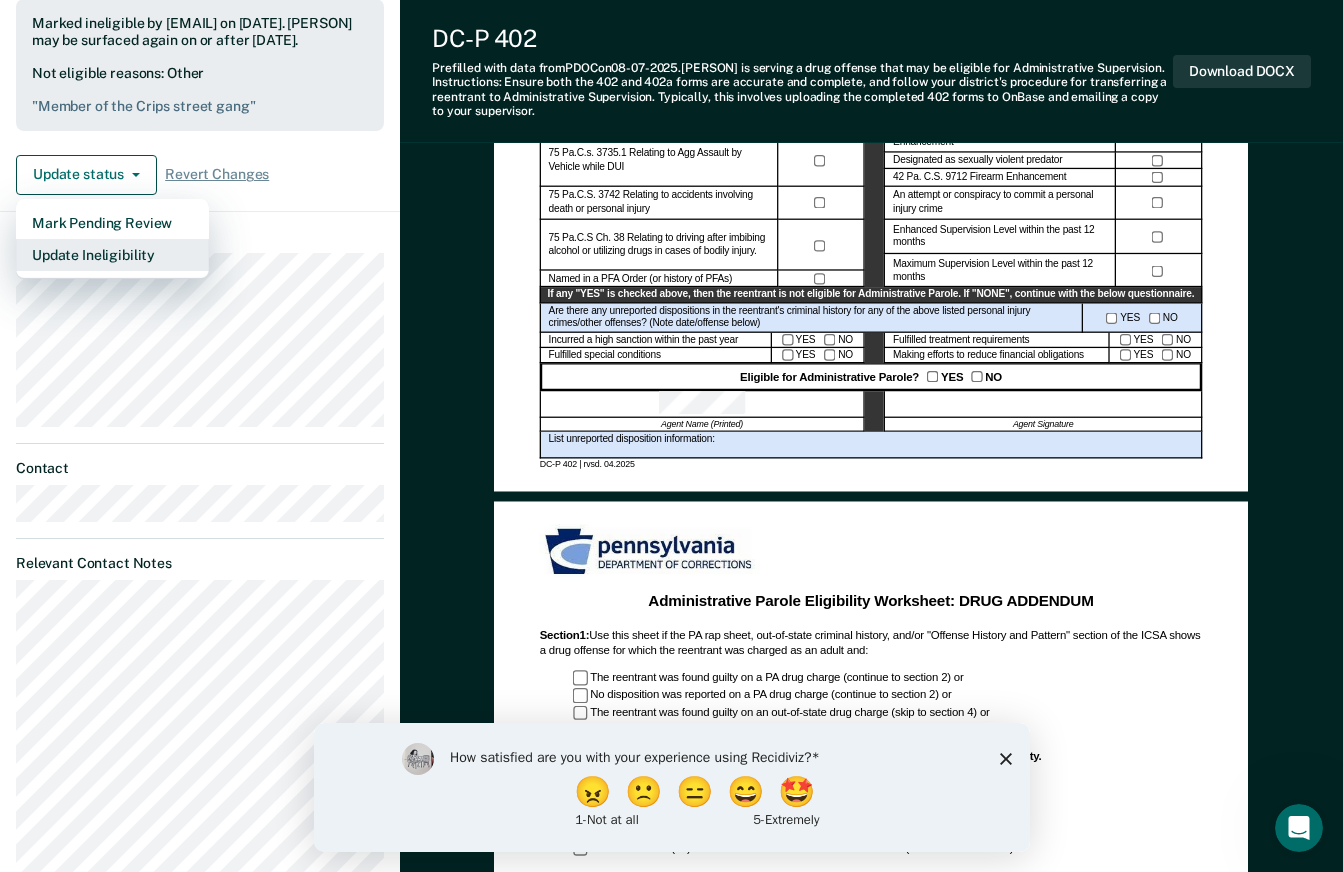 click on "Update Ineligibility" at bounding box center (112, 255) 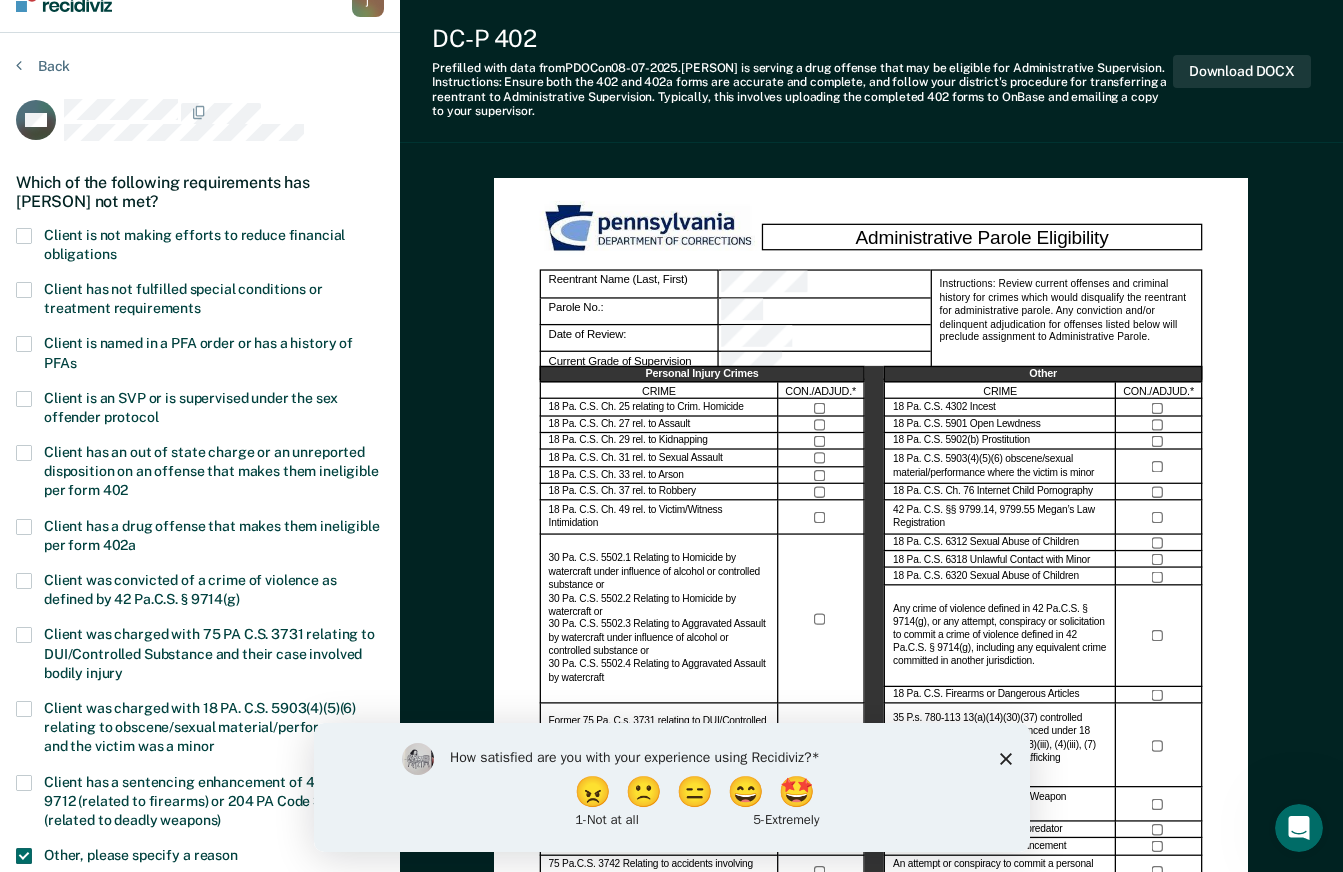 scroll, scrollTop: 0, scrollLeft: 0, axis: both 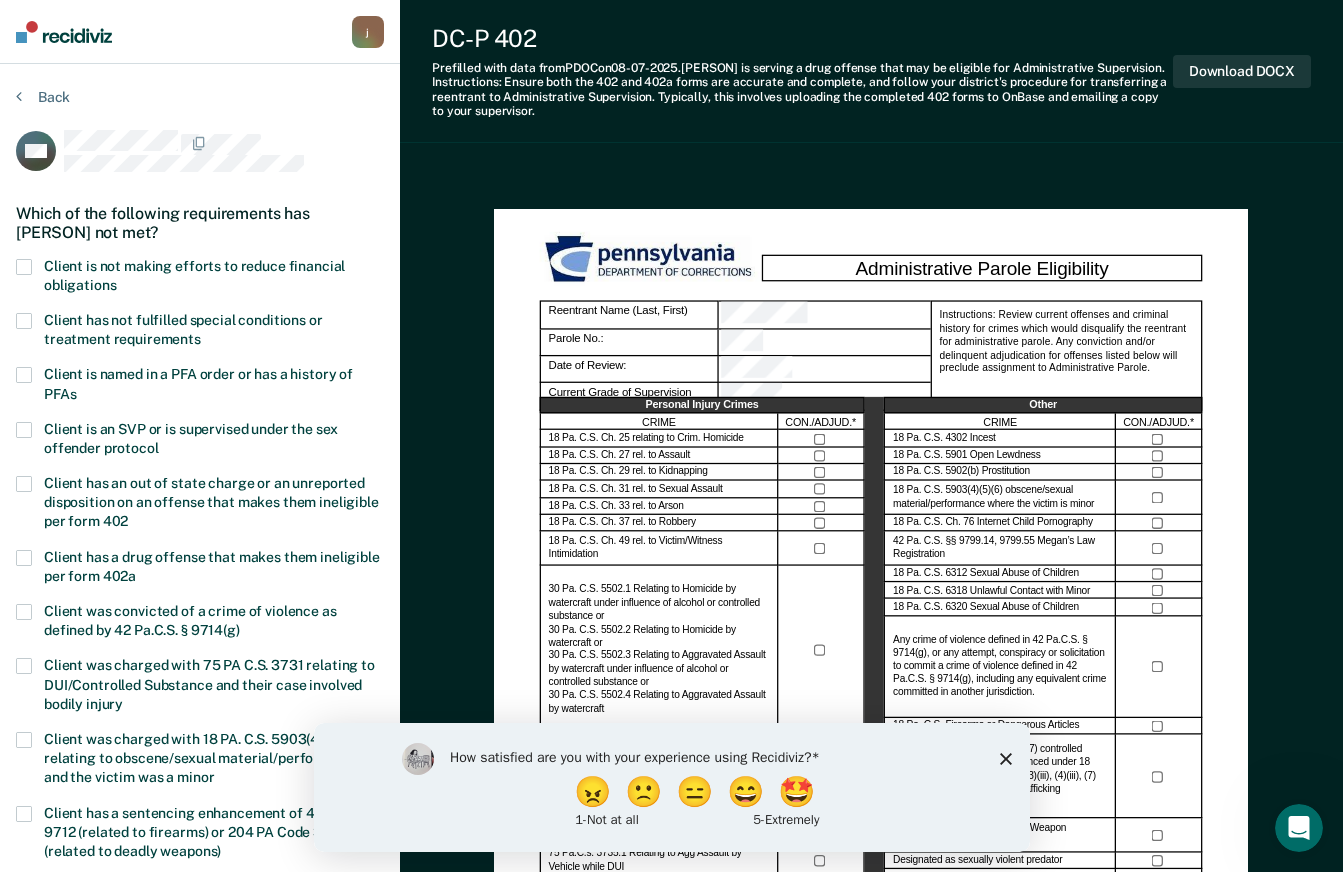 click on "Client is not making efforts to reduce financial obligations" at bounding box center (200, 278) 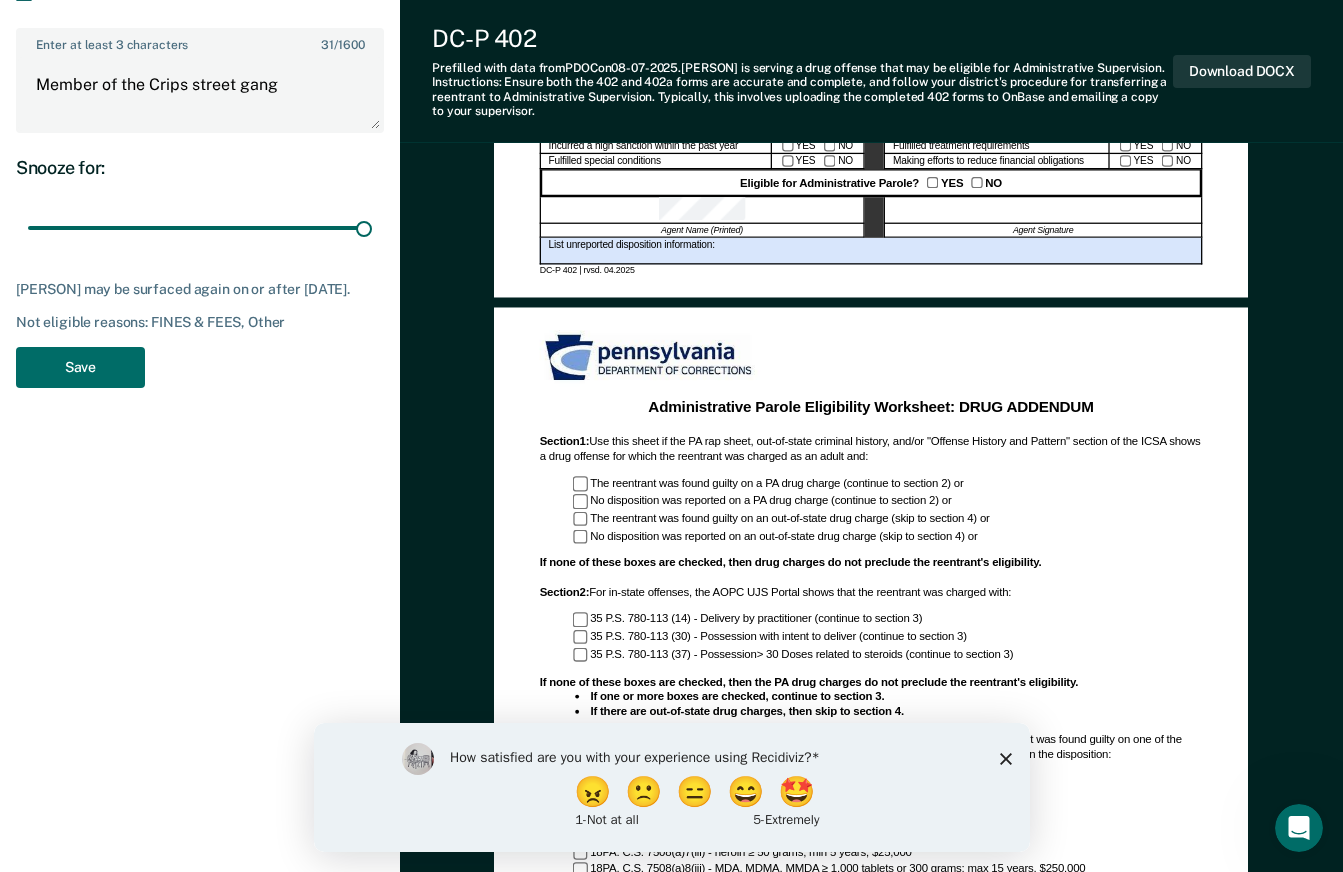 scroll, scrollTop: 1000, scrollLeft: 0, axis: vertical 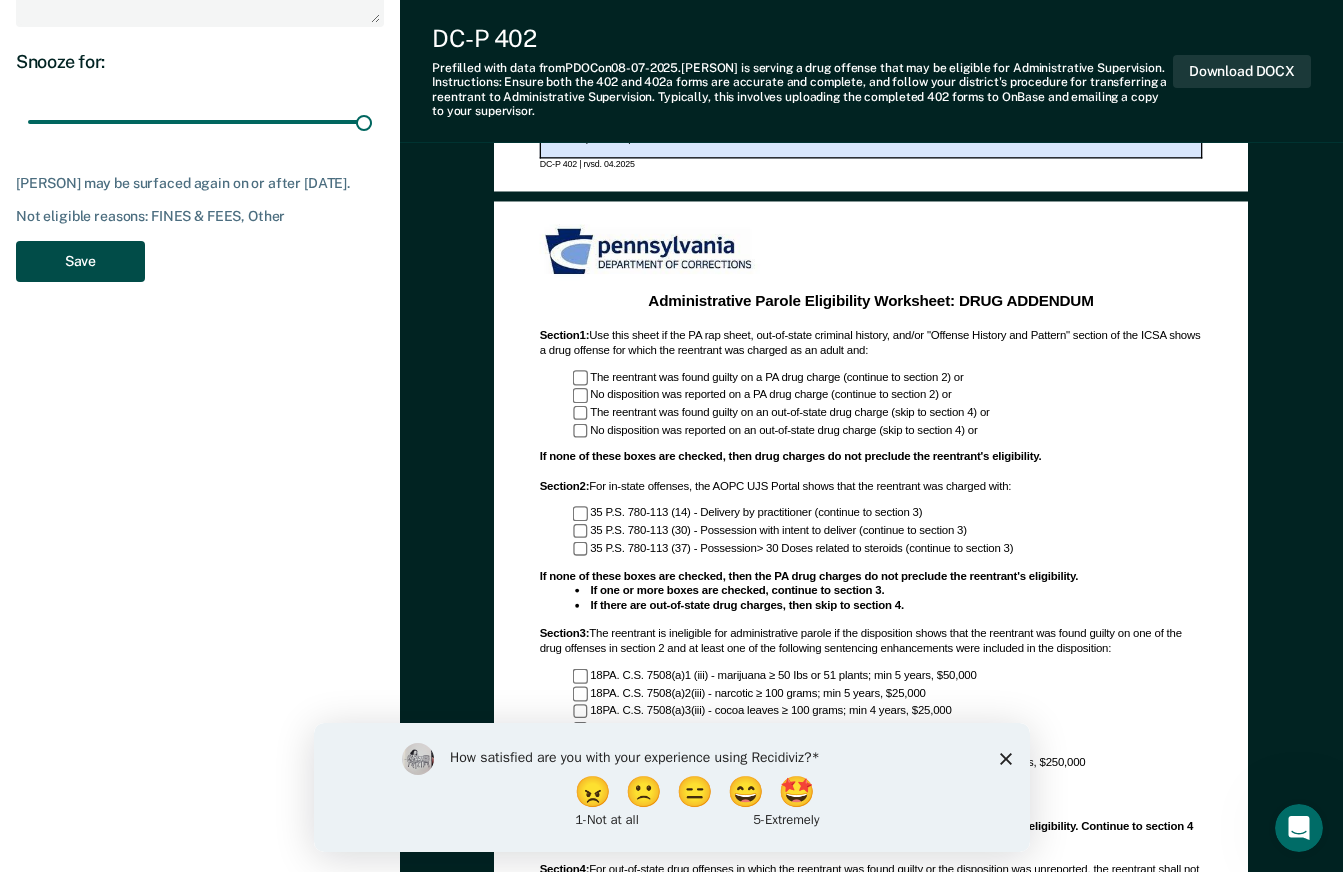 click on "Save" at bounding box center [80, 261] 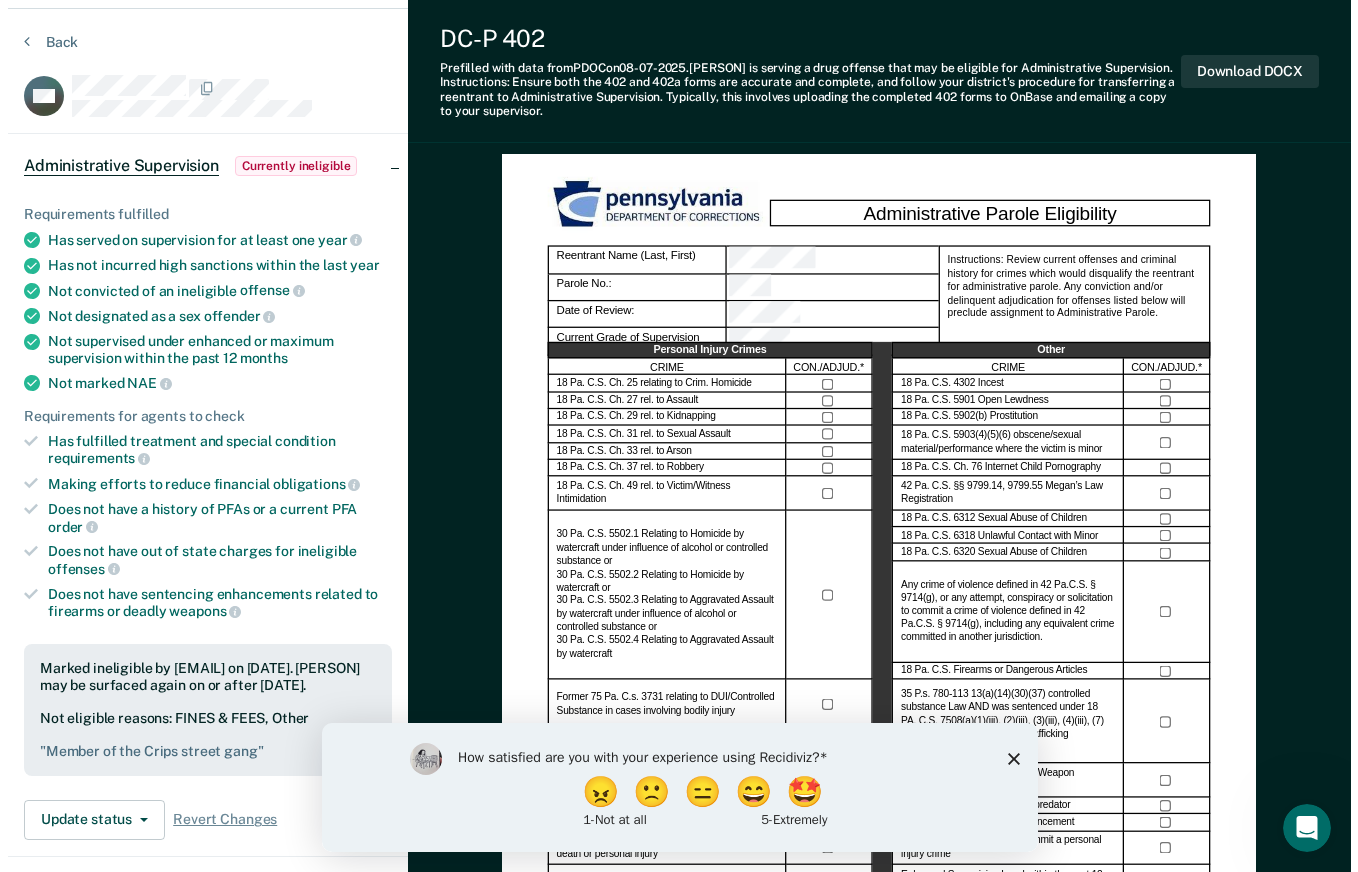 scroll, scrollTop: 0, scrollLeft: 0, axis: both 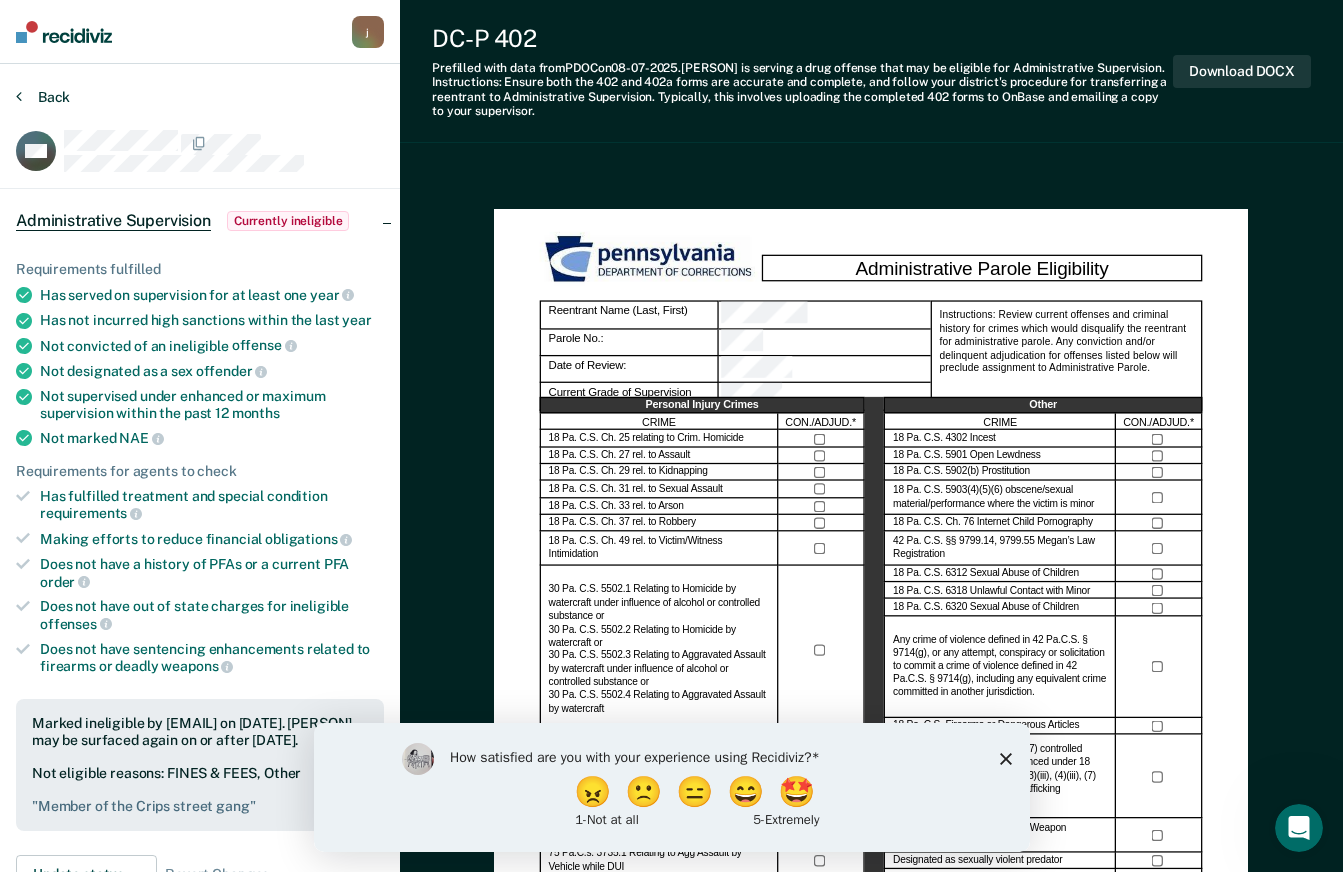 click at bounding box center [19, 96] 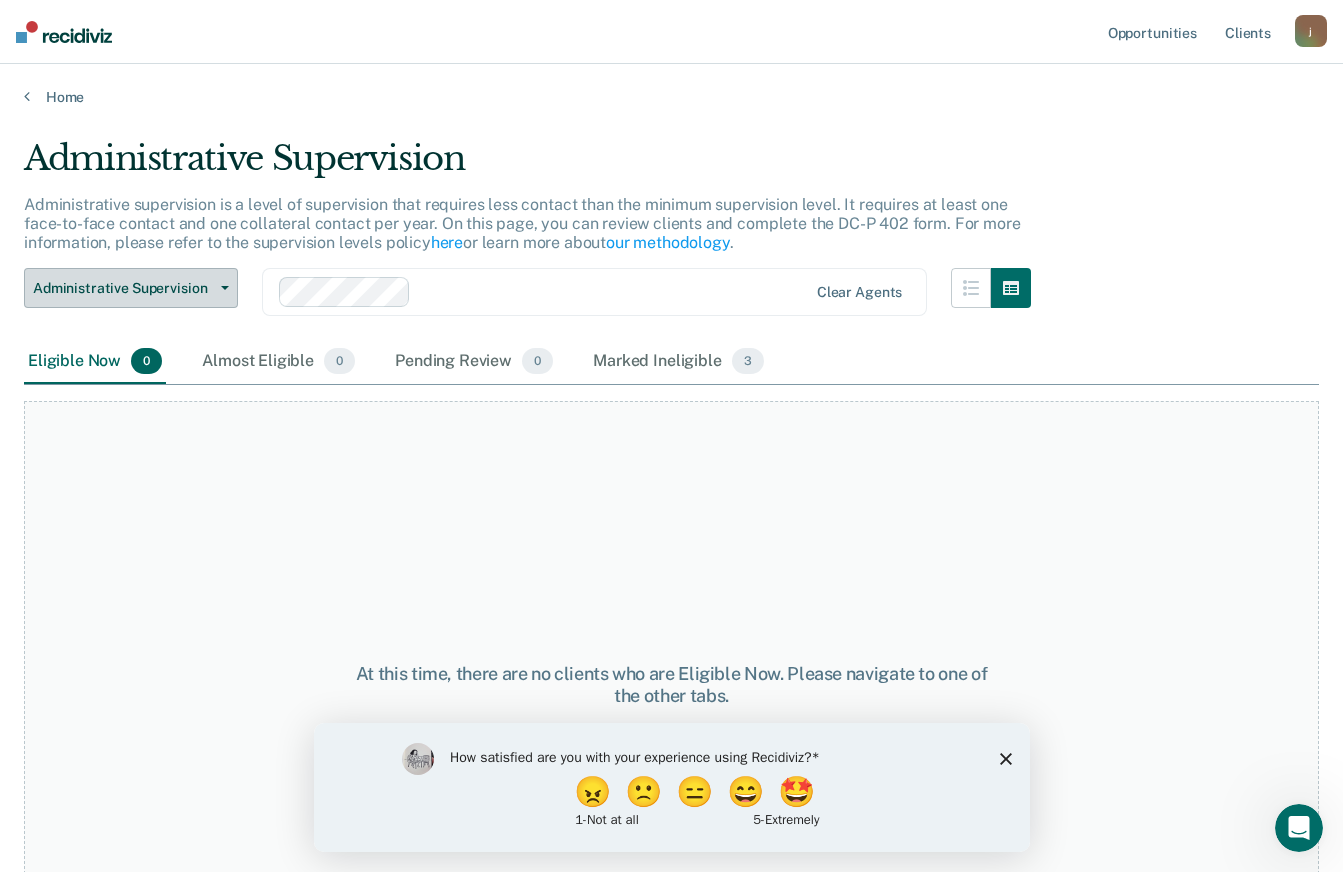 click 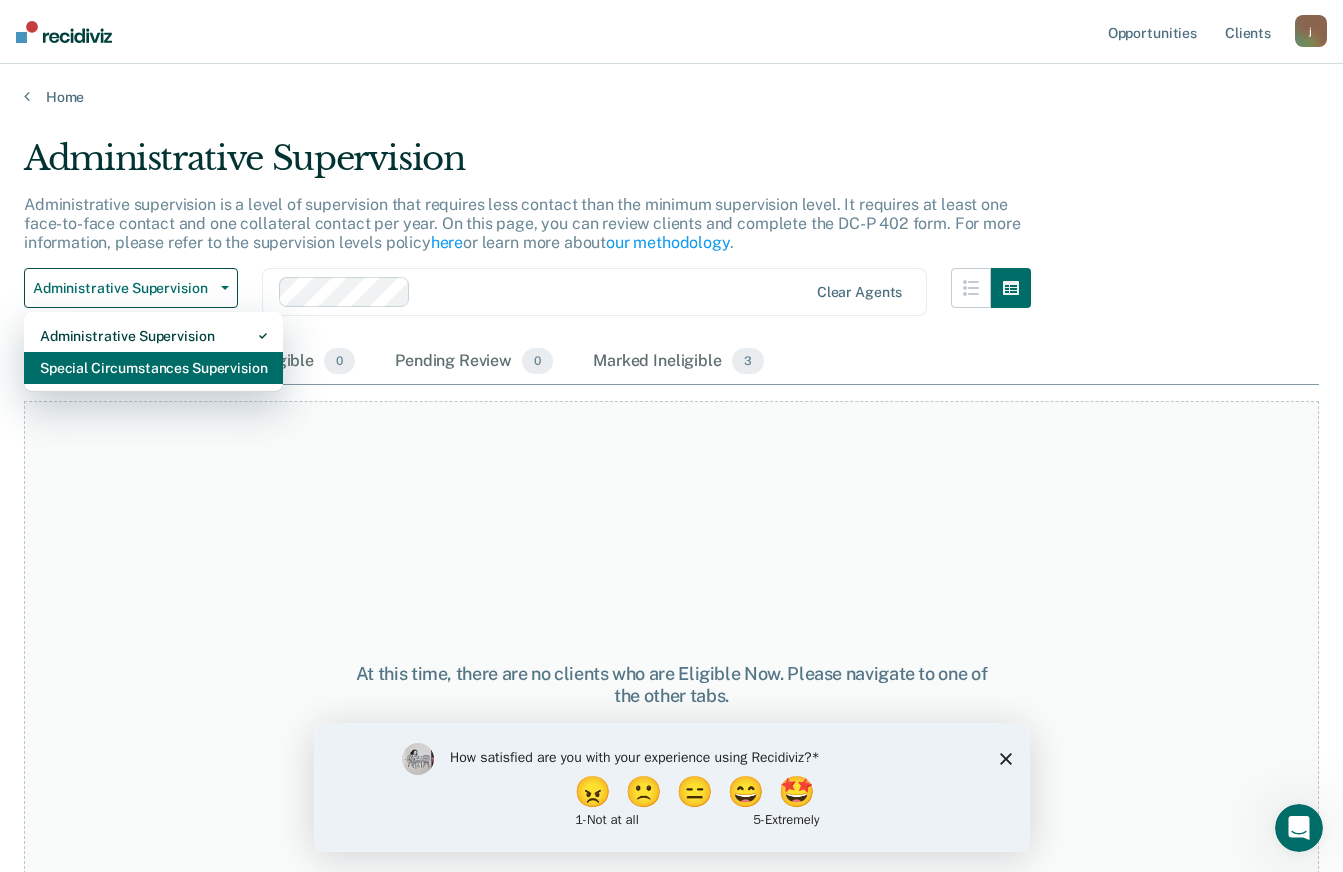 click on "Special Circumstances Supervision" at bounding box center [153, 368] 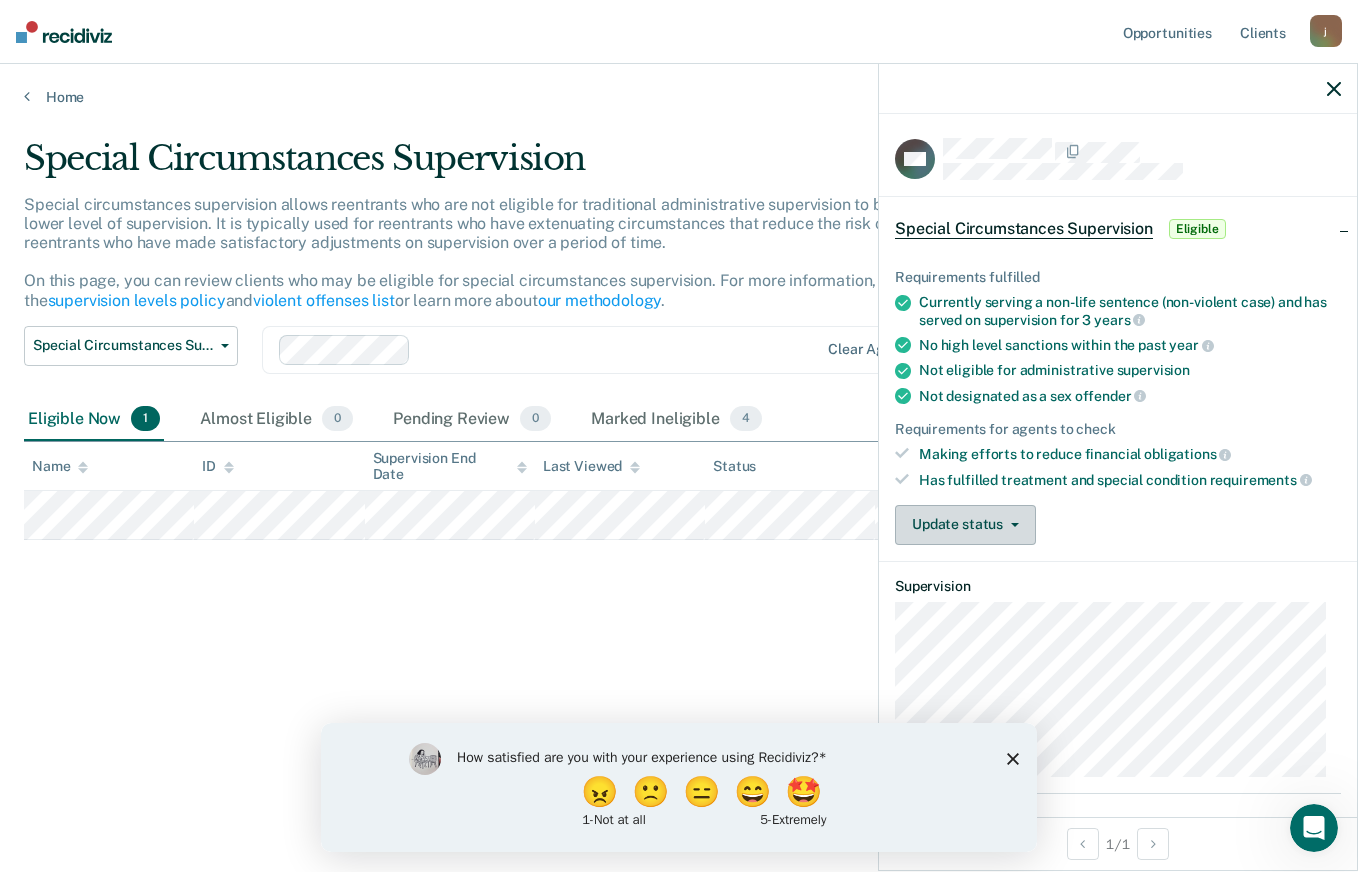 click on "Update status" at bounding box center (965, 525) 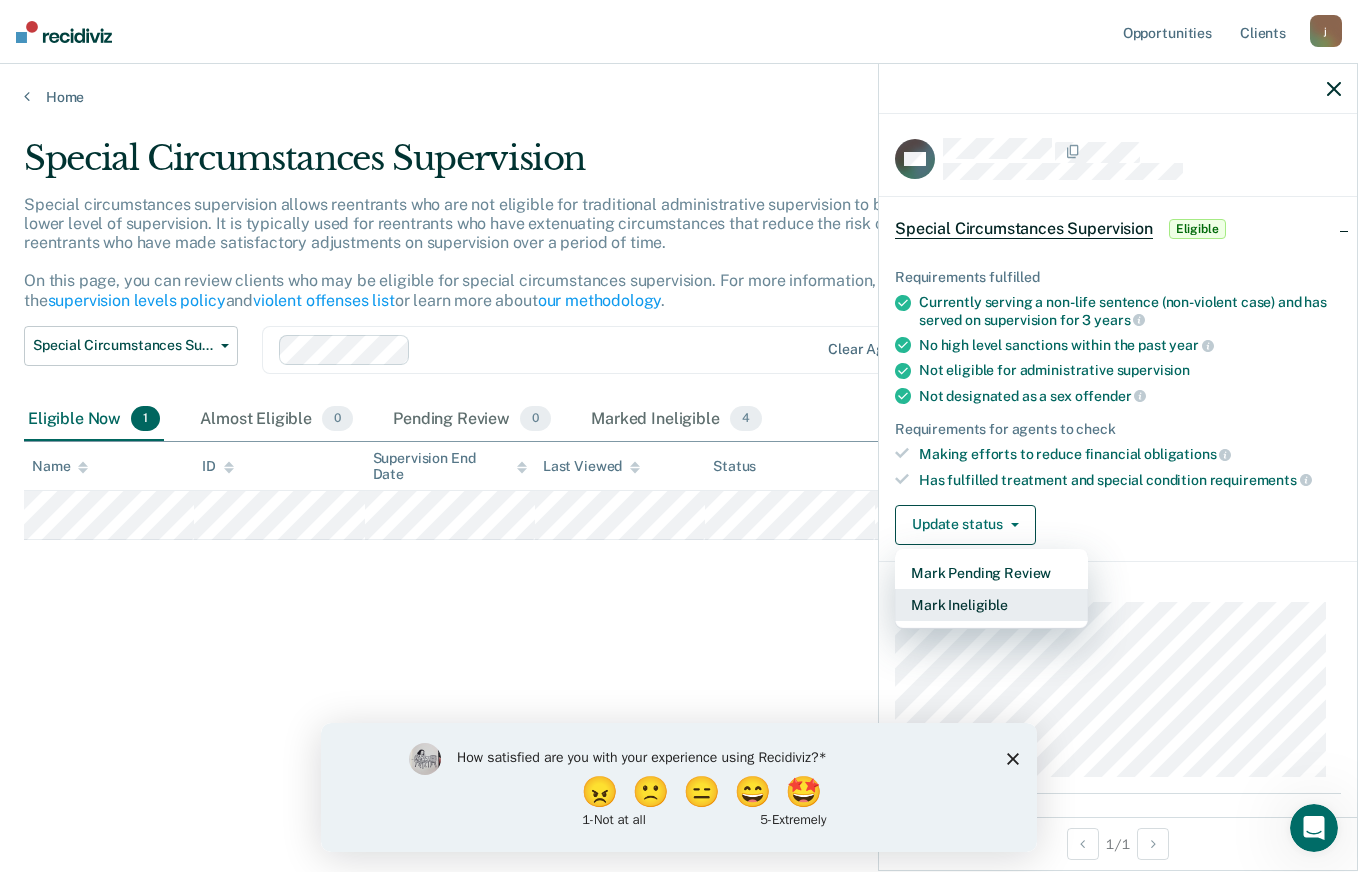 click on "Mark Ineligible" at bounding box center (991, 605) 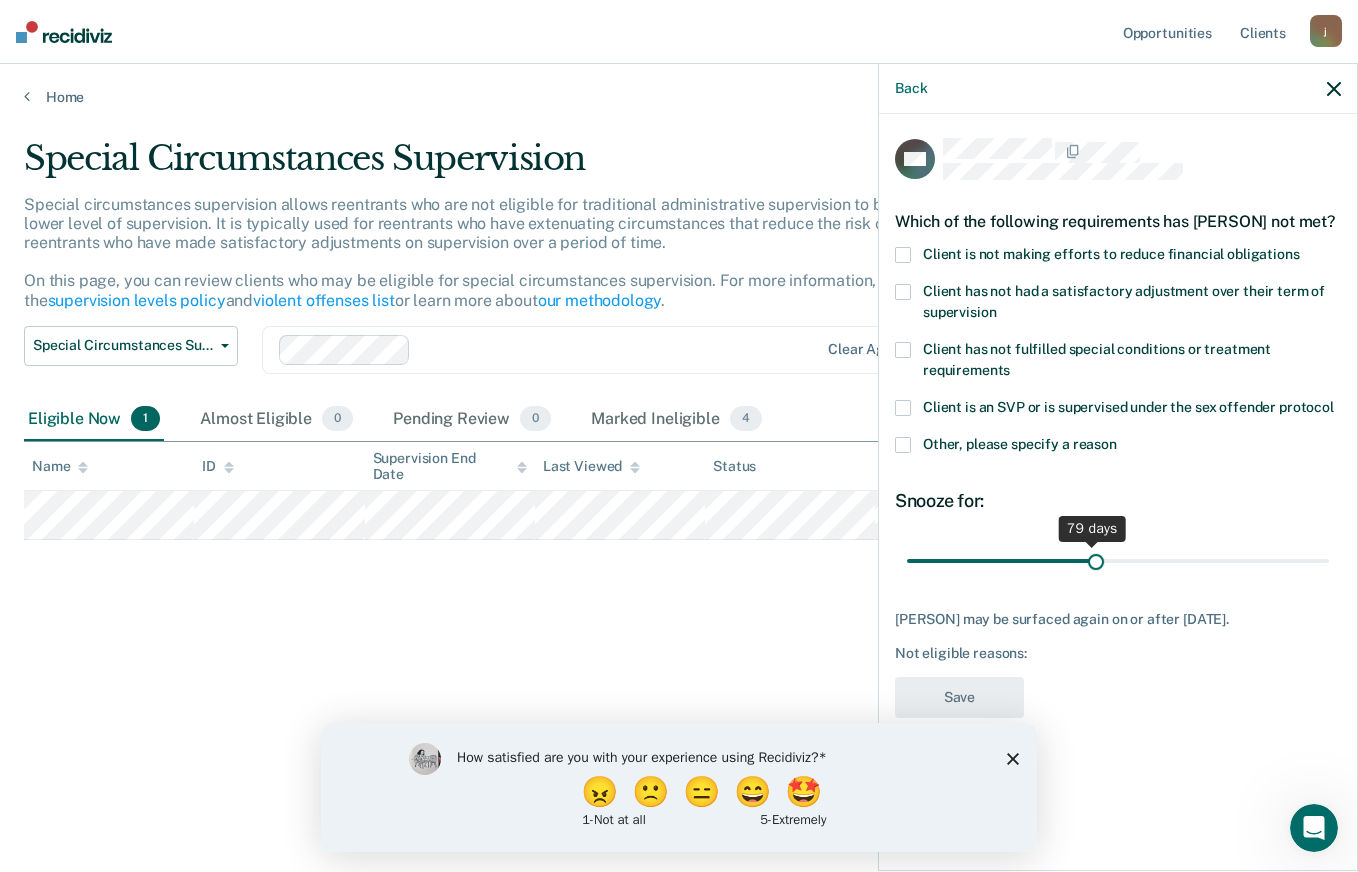drag, startPoint x: 987, startPoint y: 574, endPoint x: 1104, endPoint y: 567, distance: 117.20921 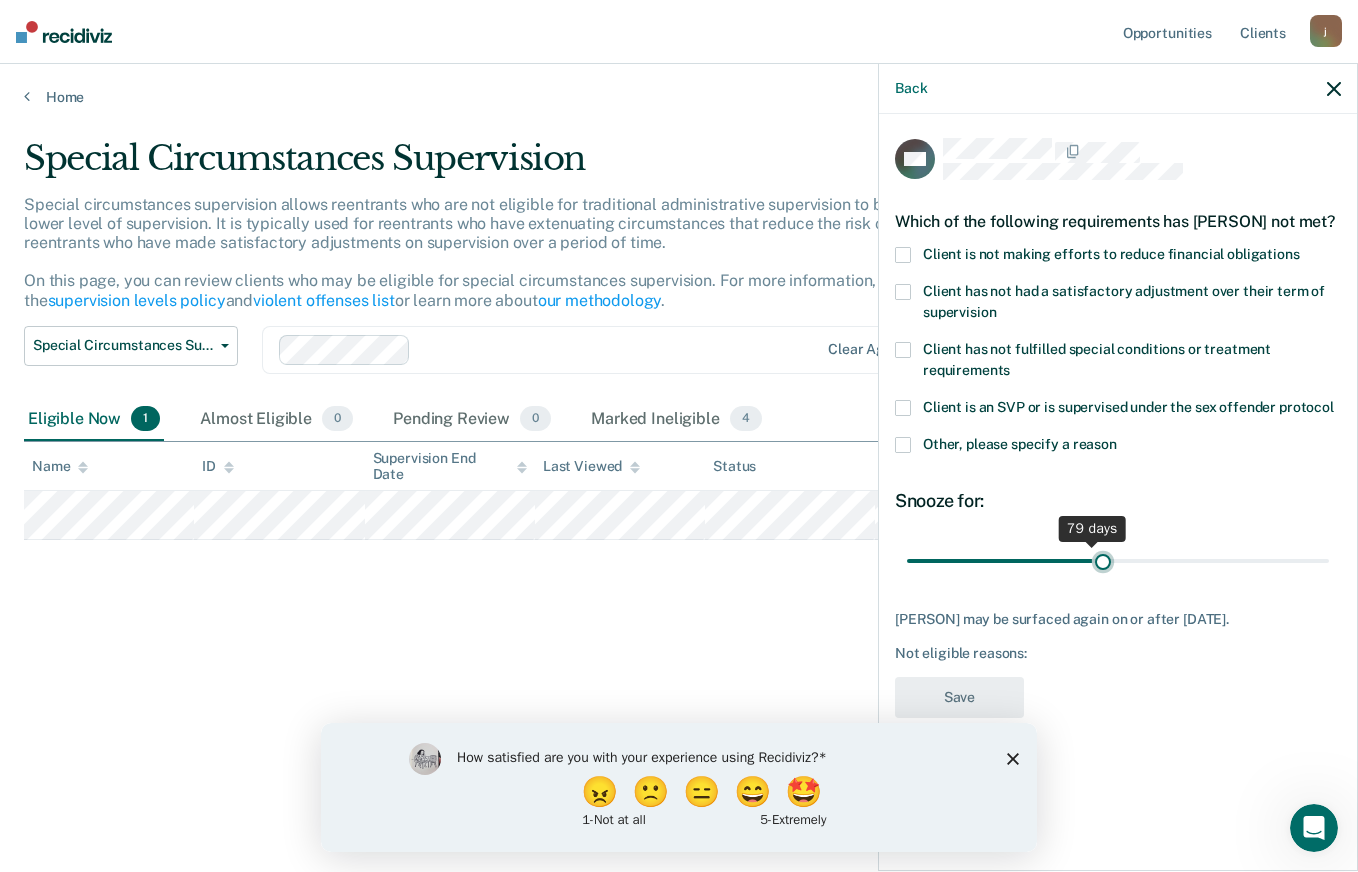click at bounding box center [1118, 561] 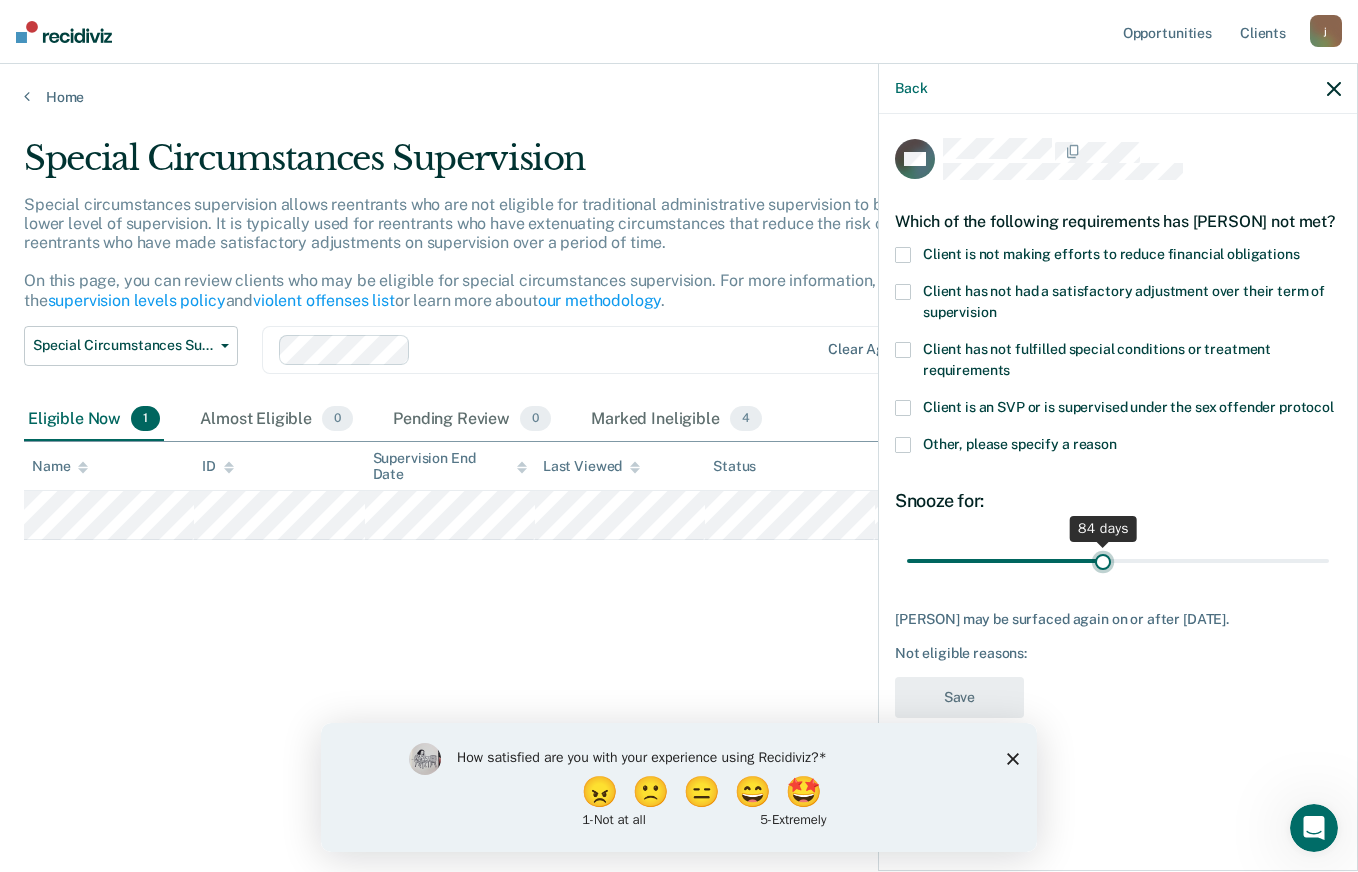 click at bounding box center [1118, 561] 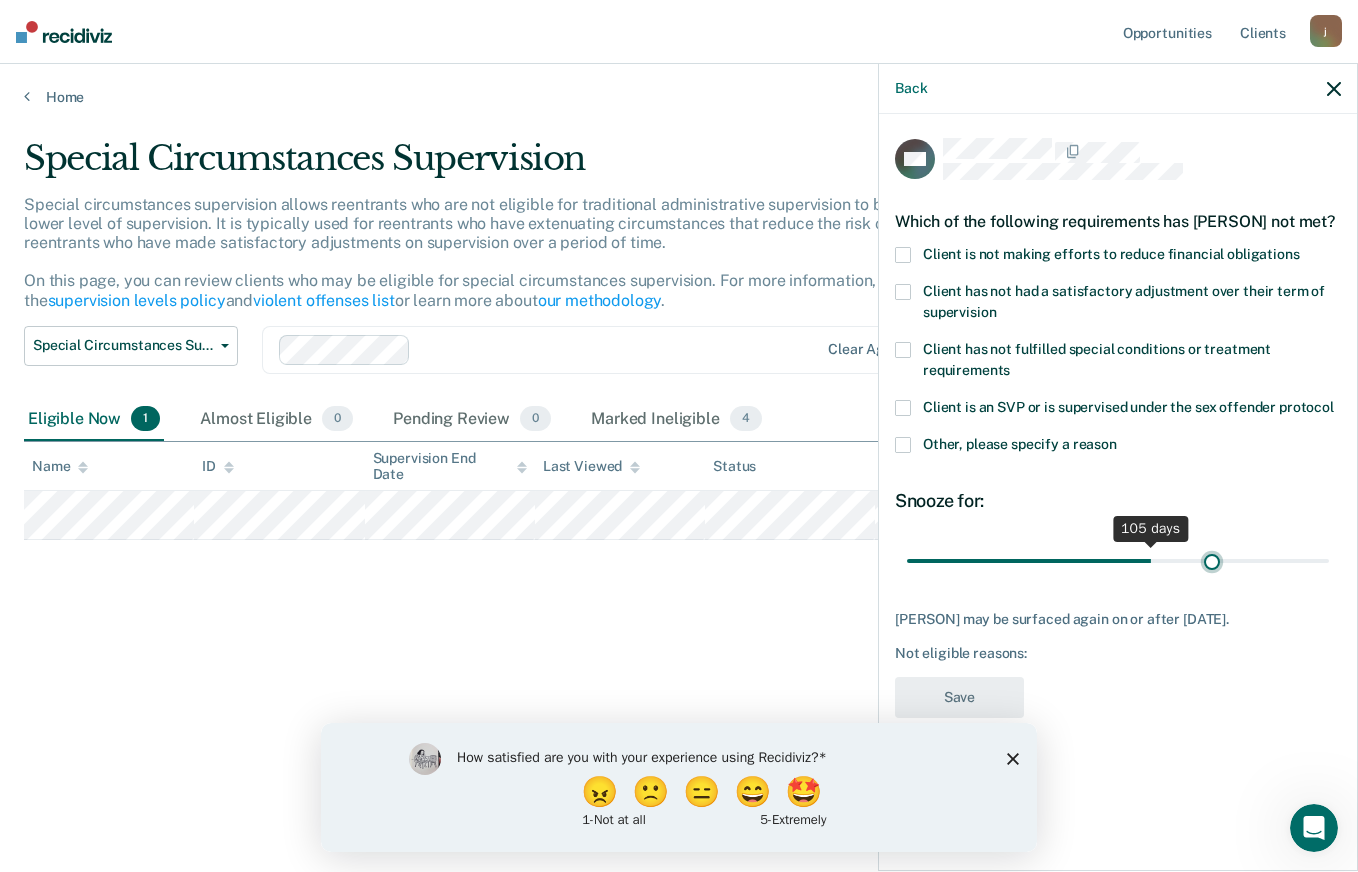 drag, startPoint x: 1109, startPoint y: 576, endPoint x: 1216, endPoint y: 576, distance: 107 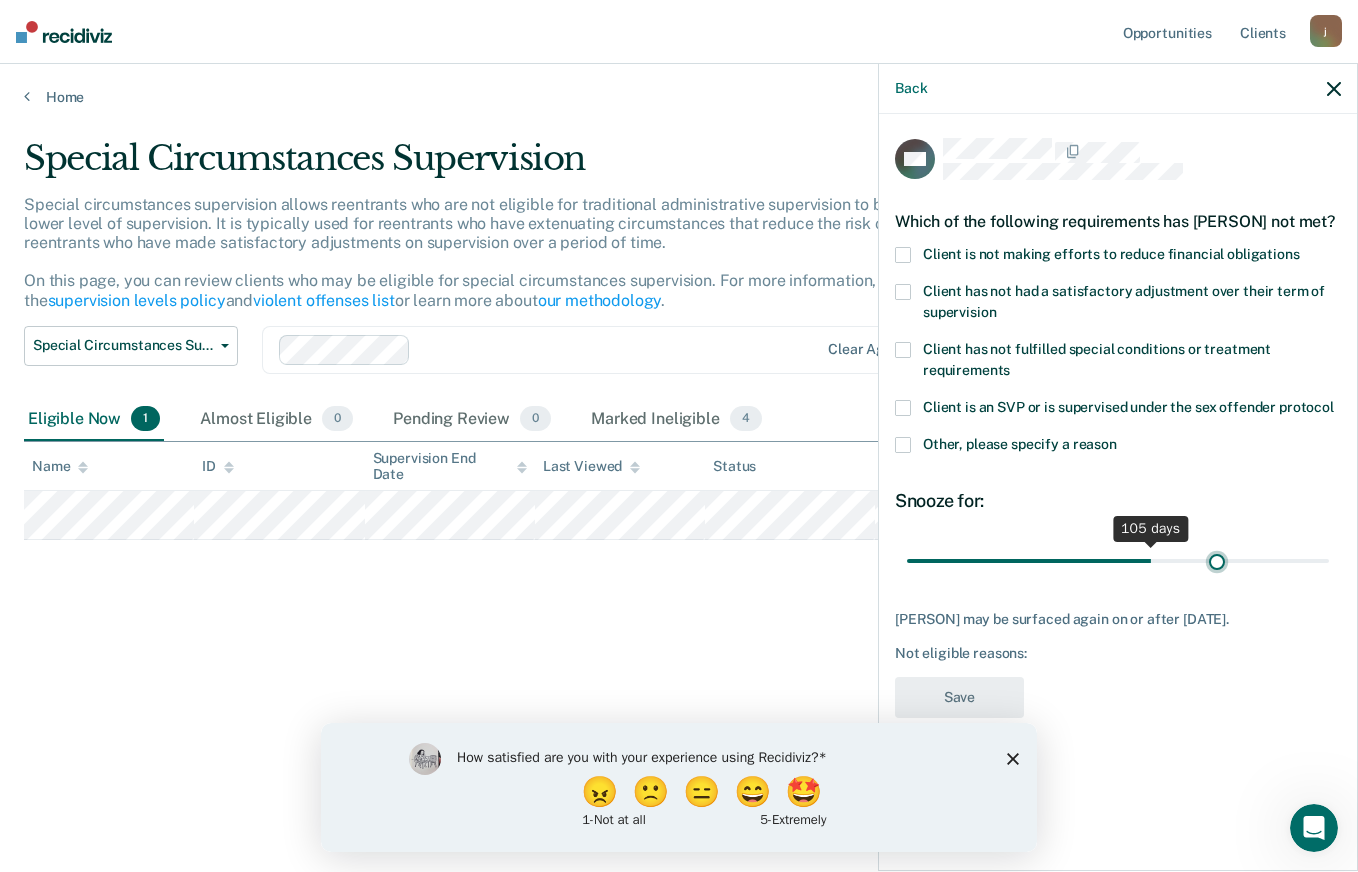 click at bounding box center (1118, 561) 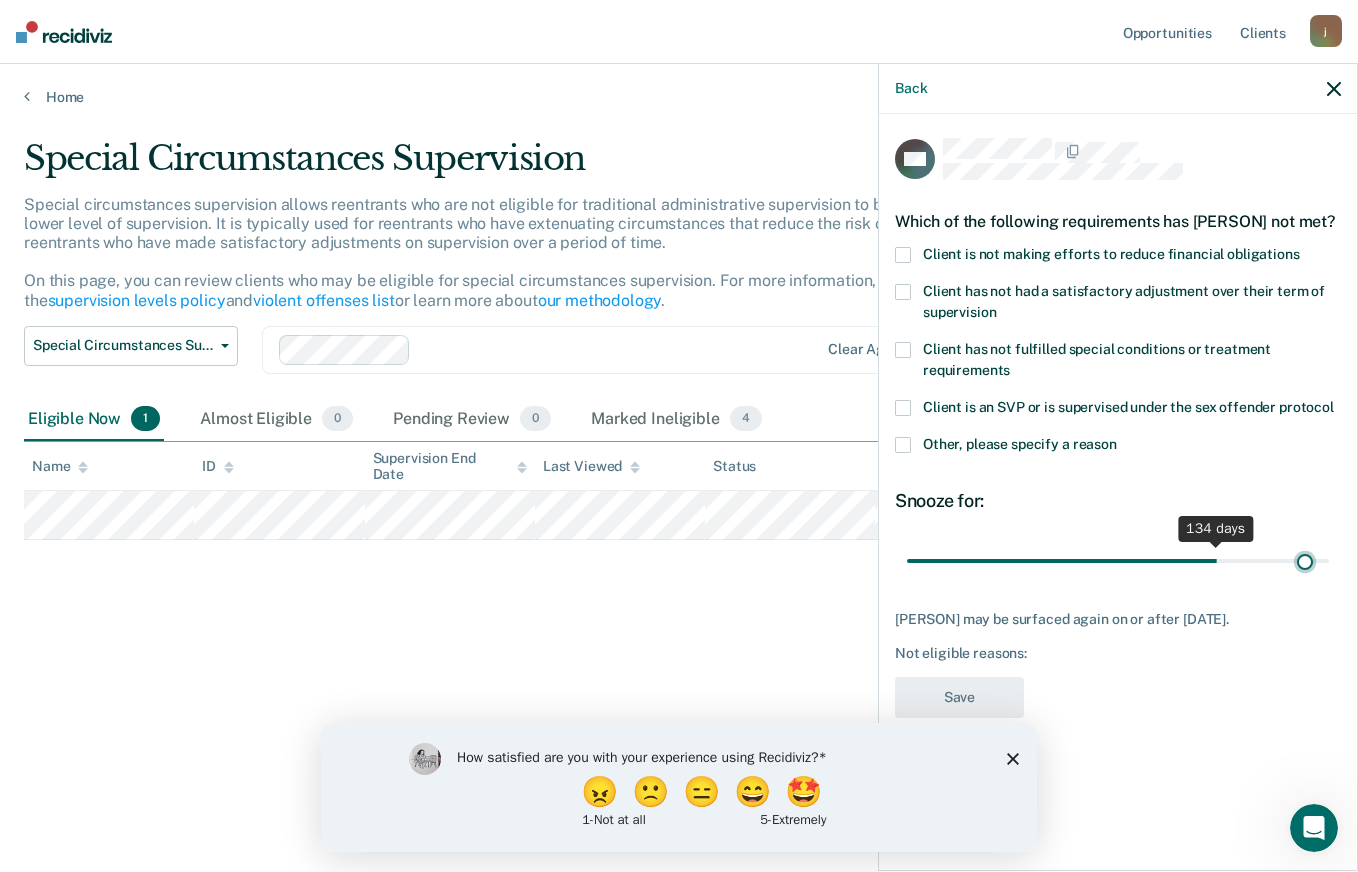 click at bounding box center [1118, 561] 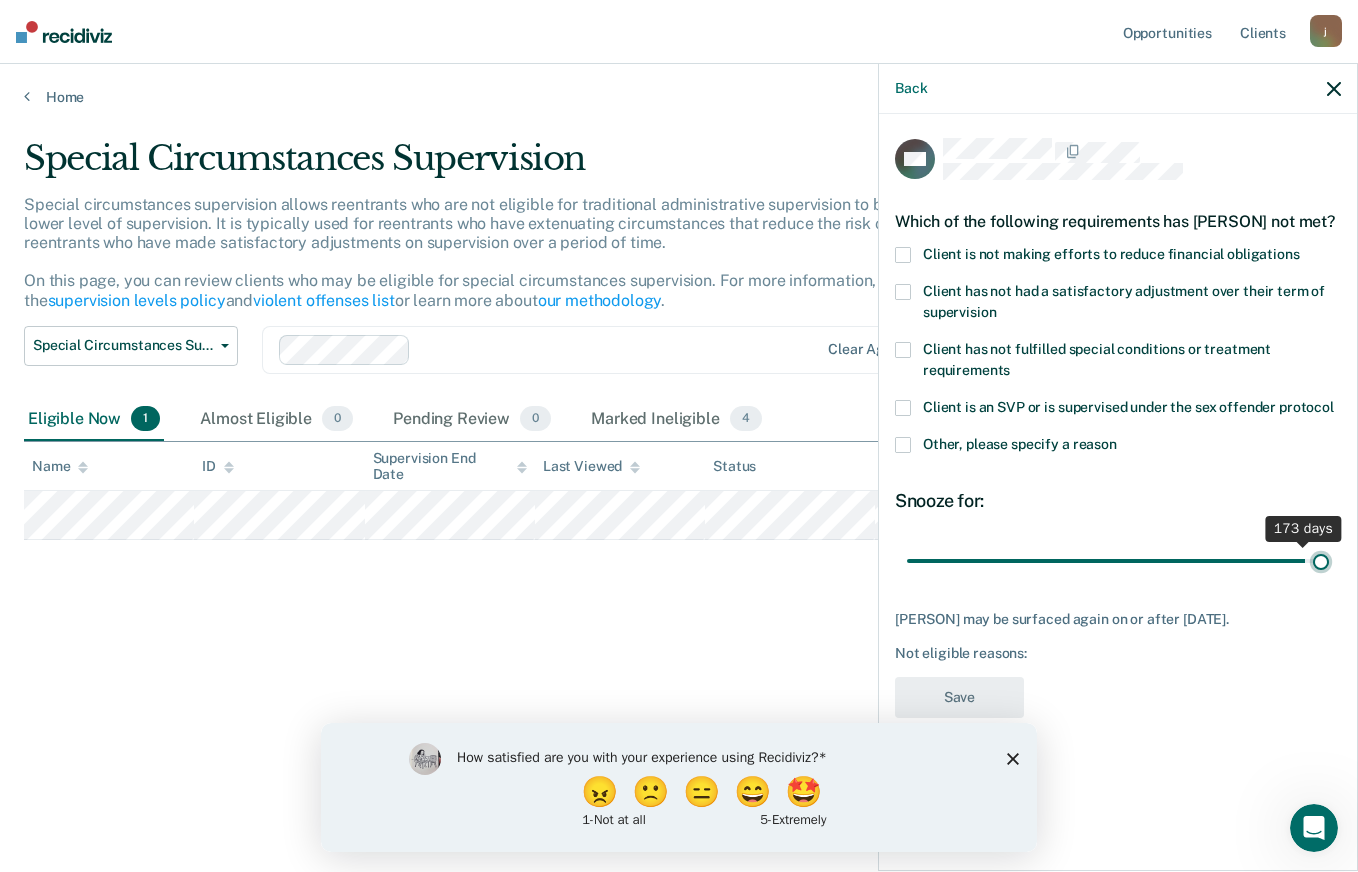 type on "180" 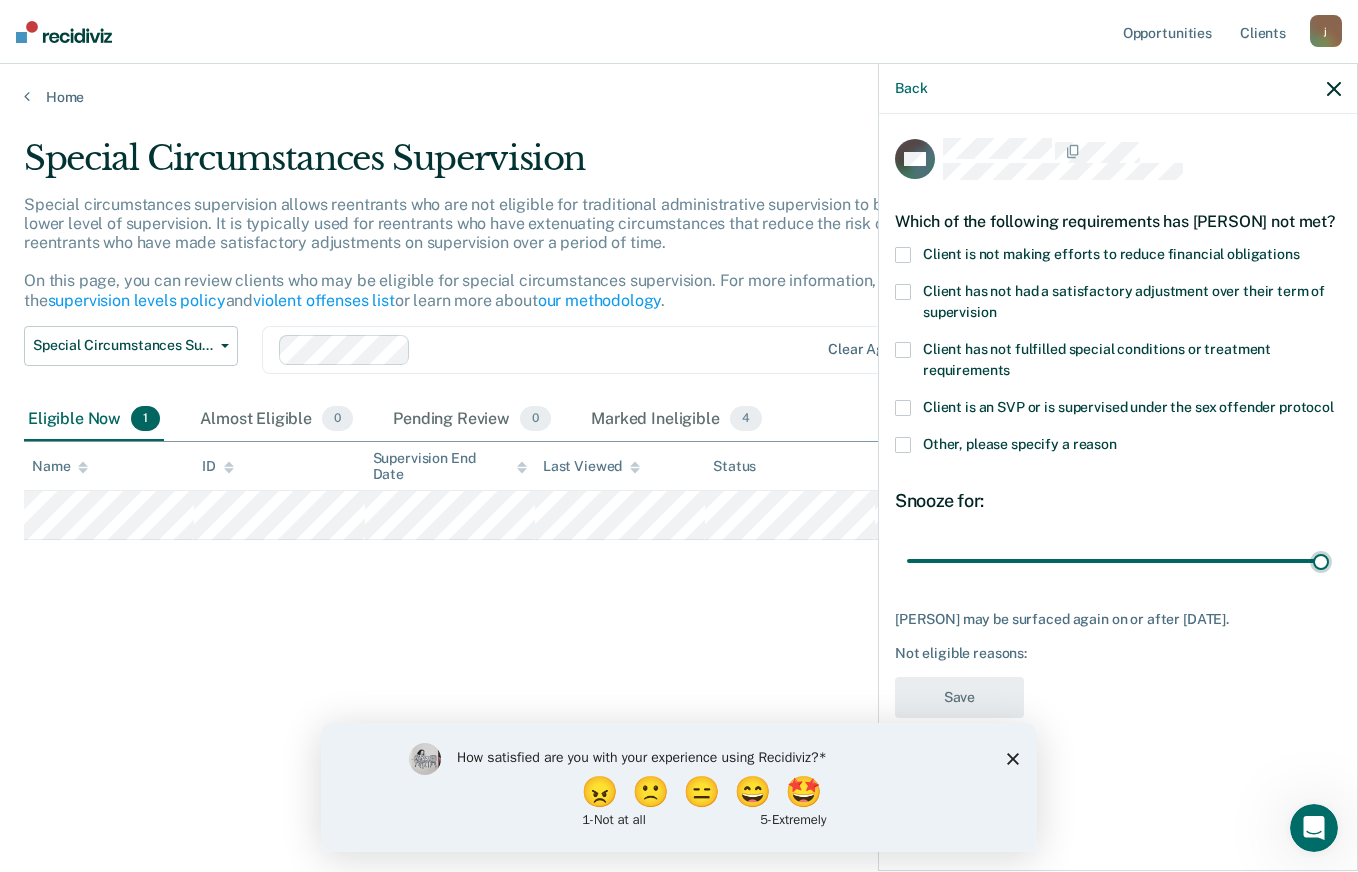 click on "Client has not fulfilled special conditions or treatment requirements" at bounding box center [1118, 371] 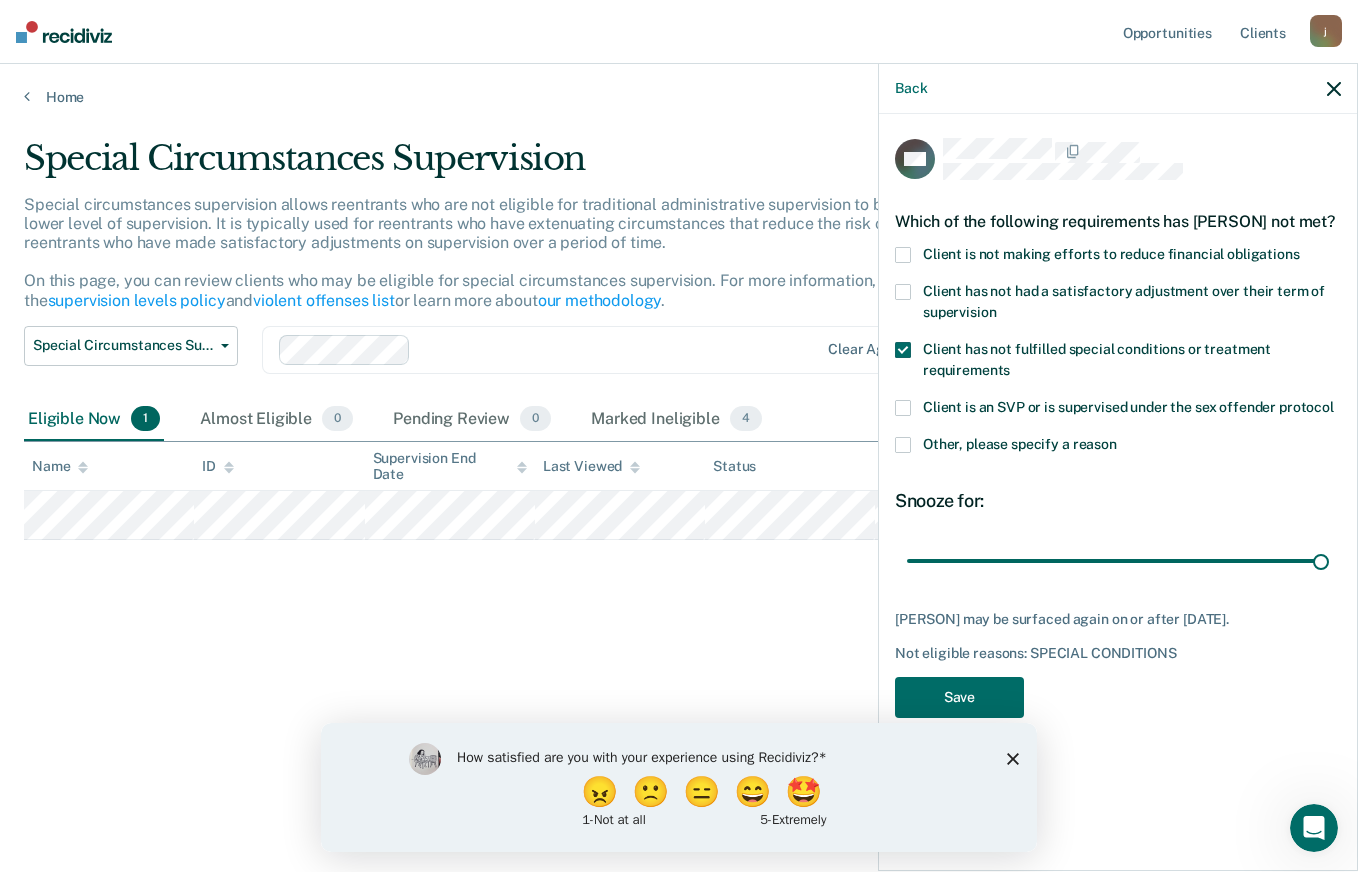 click at bounding box center [903, 445] 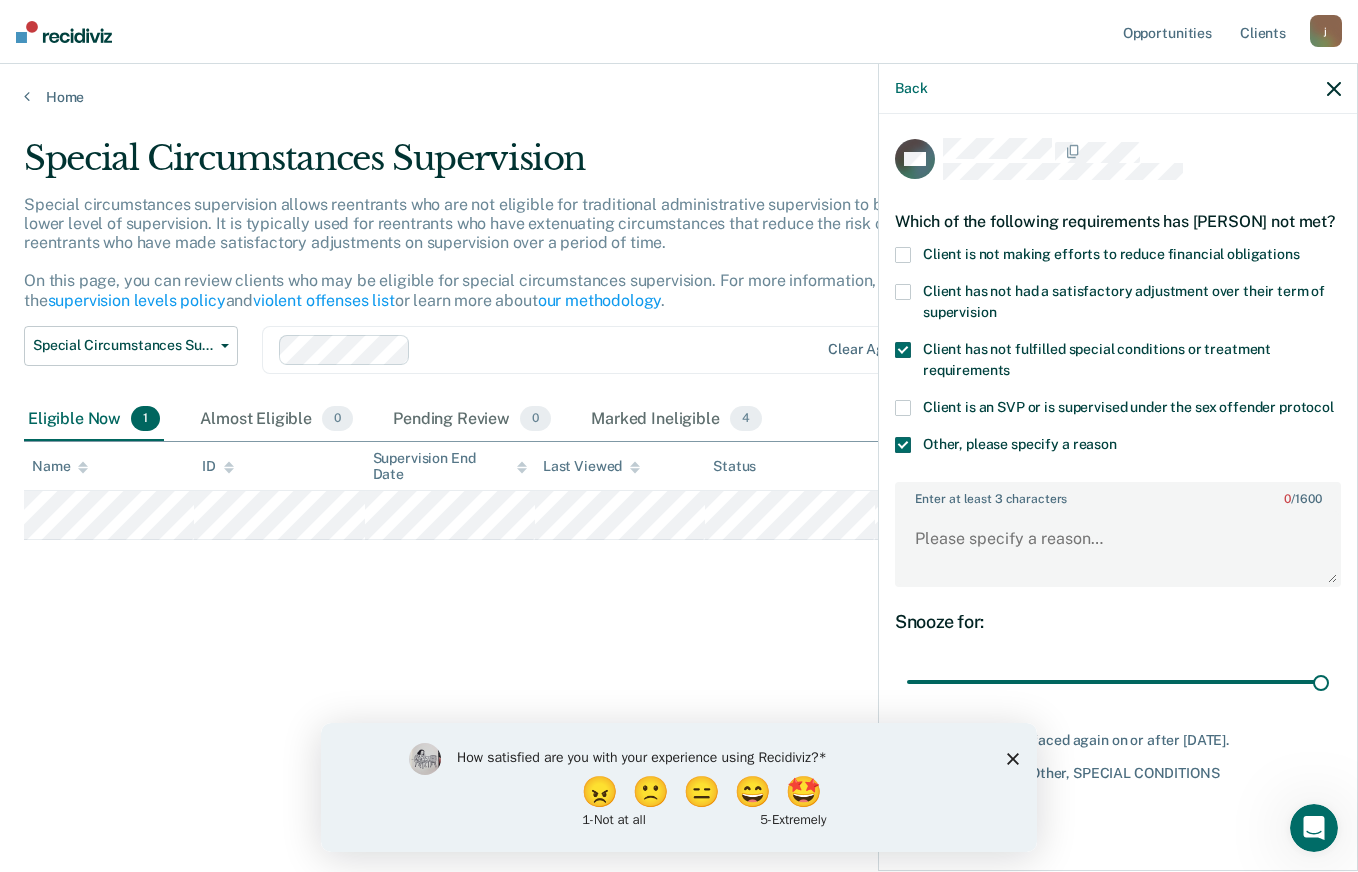 click at bounding box center (903, 350) 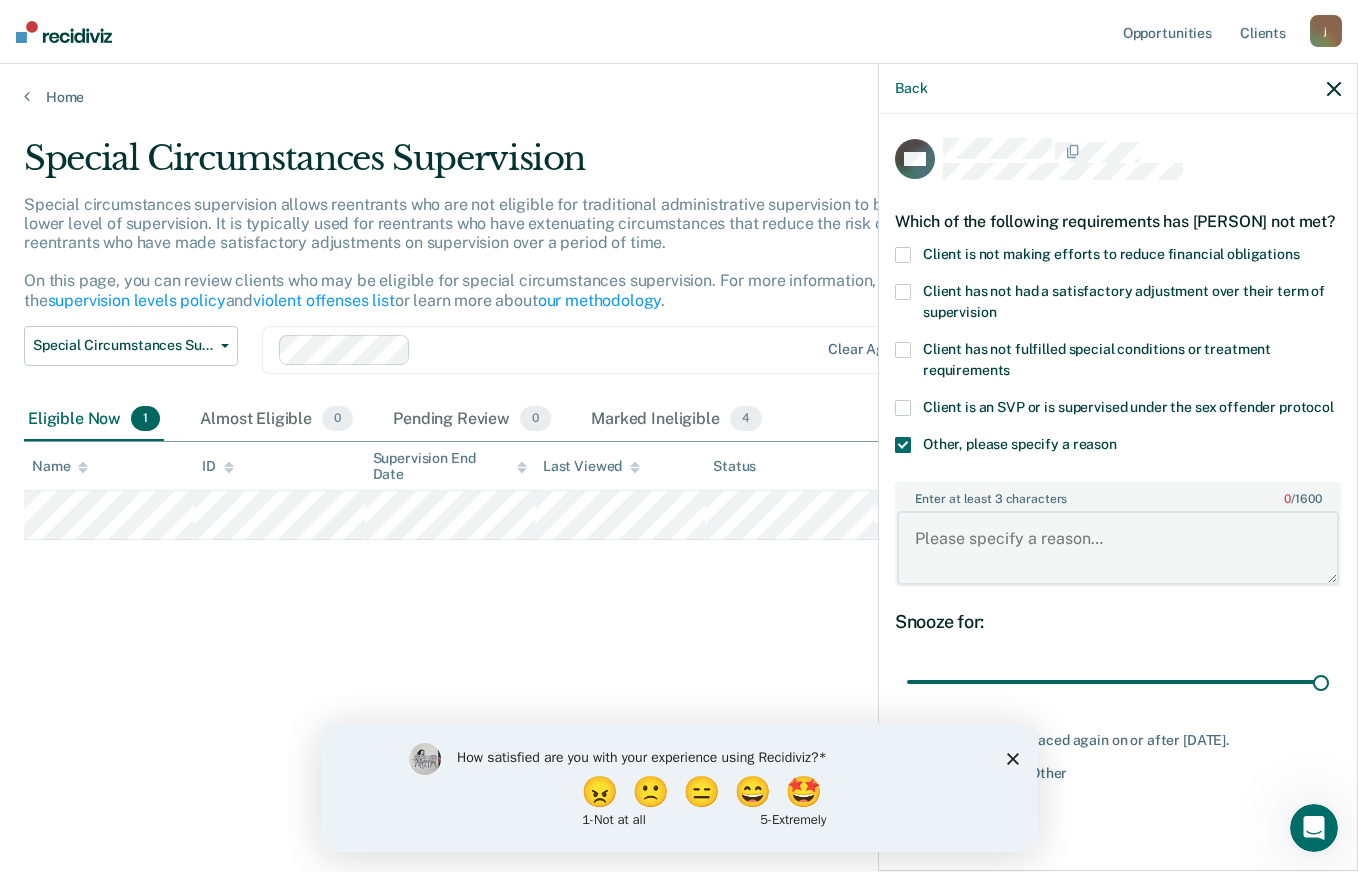 click on "Enter at least 3 characters 0  /  1600" at bounding box center (1118, 548) 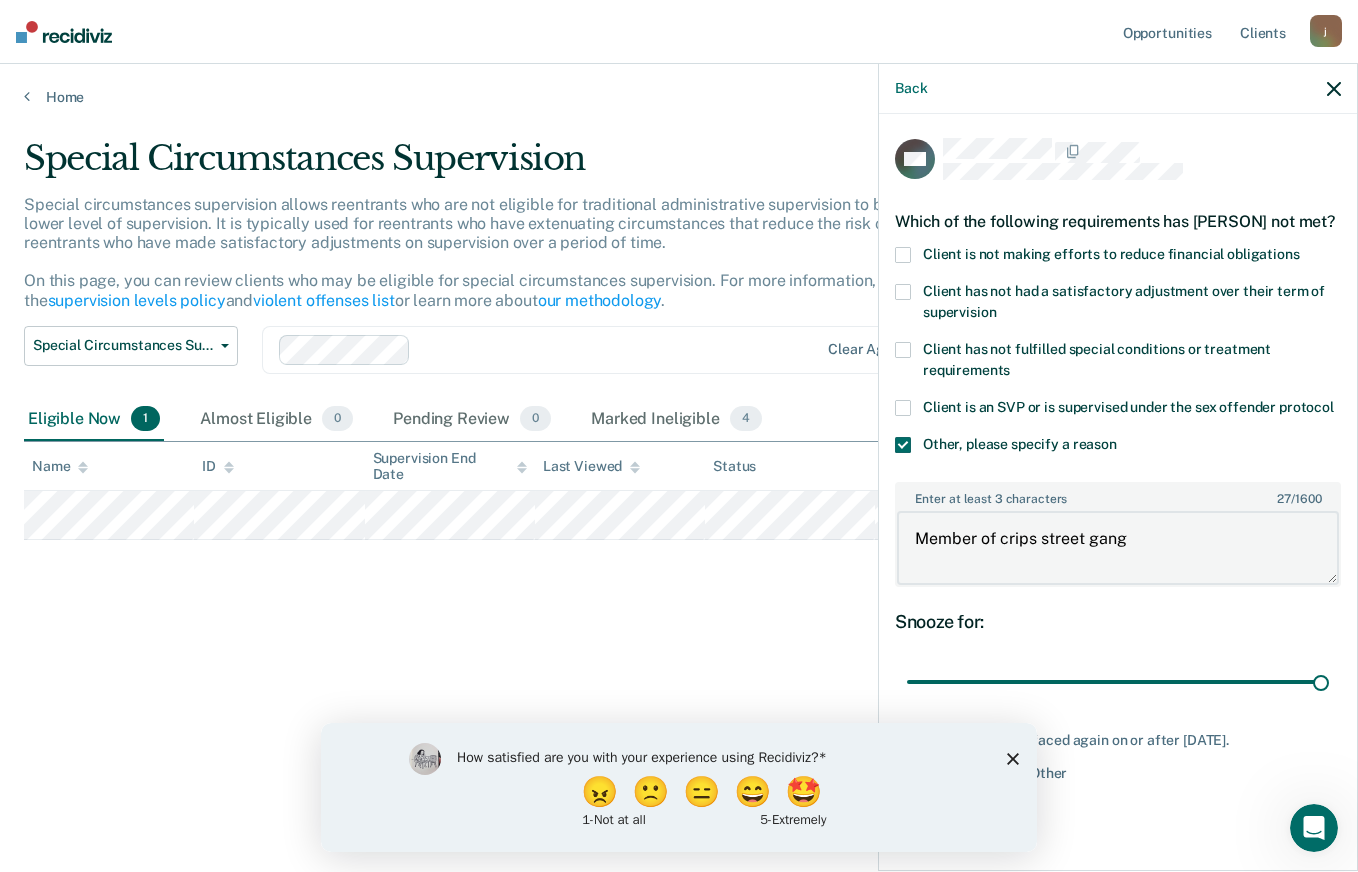 type on "Member of crips street gang" 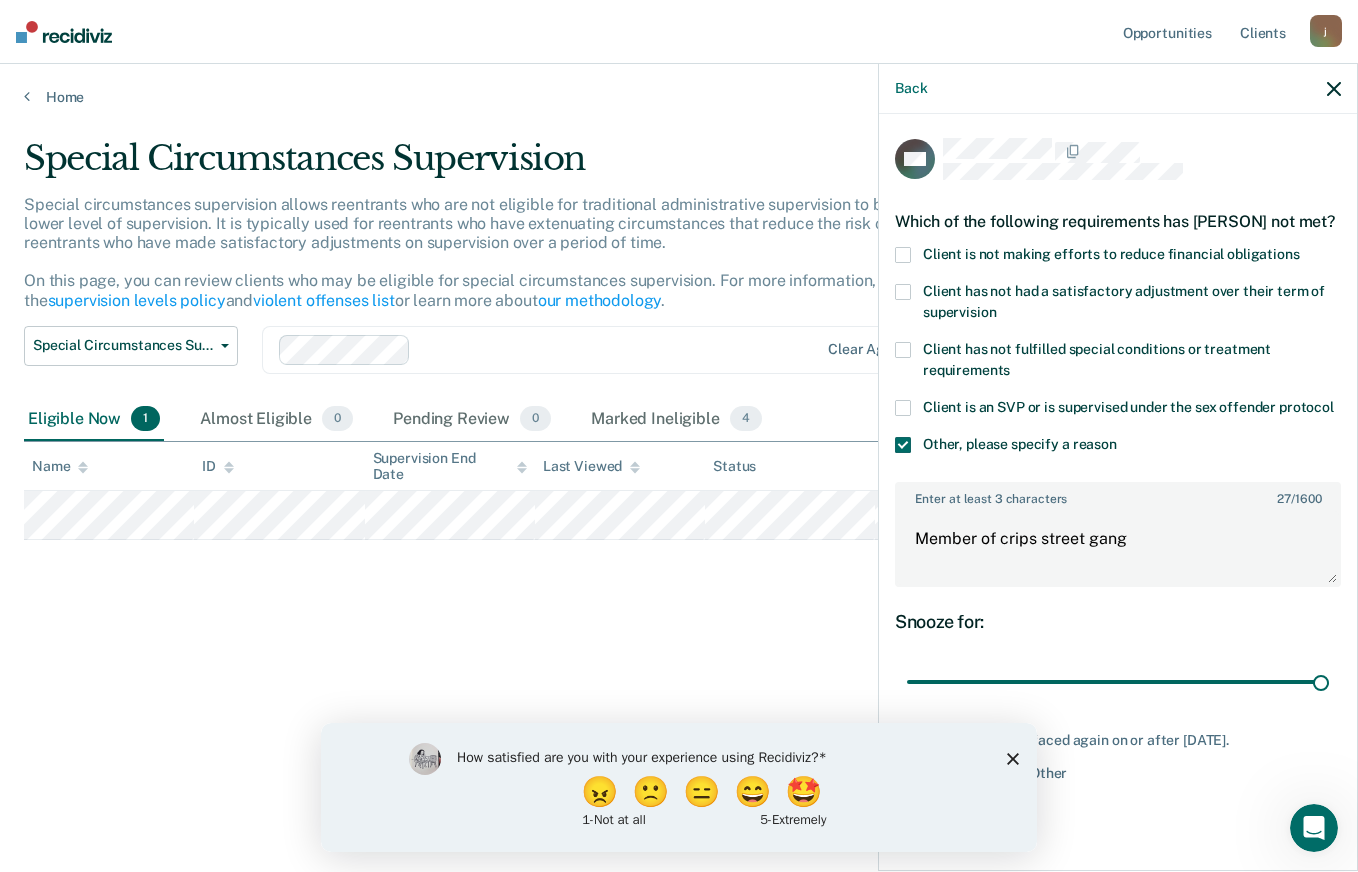 click 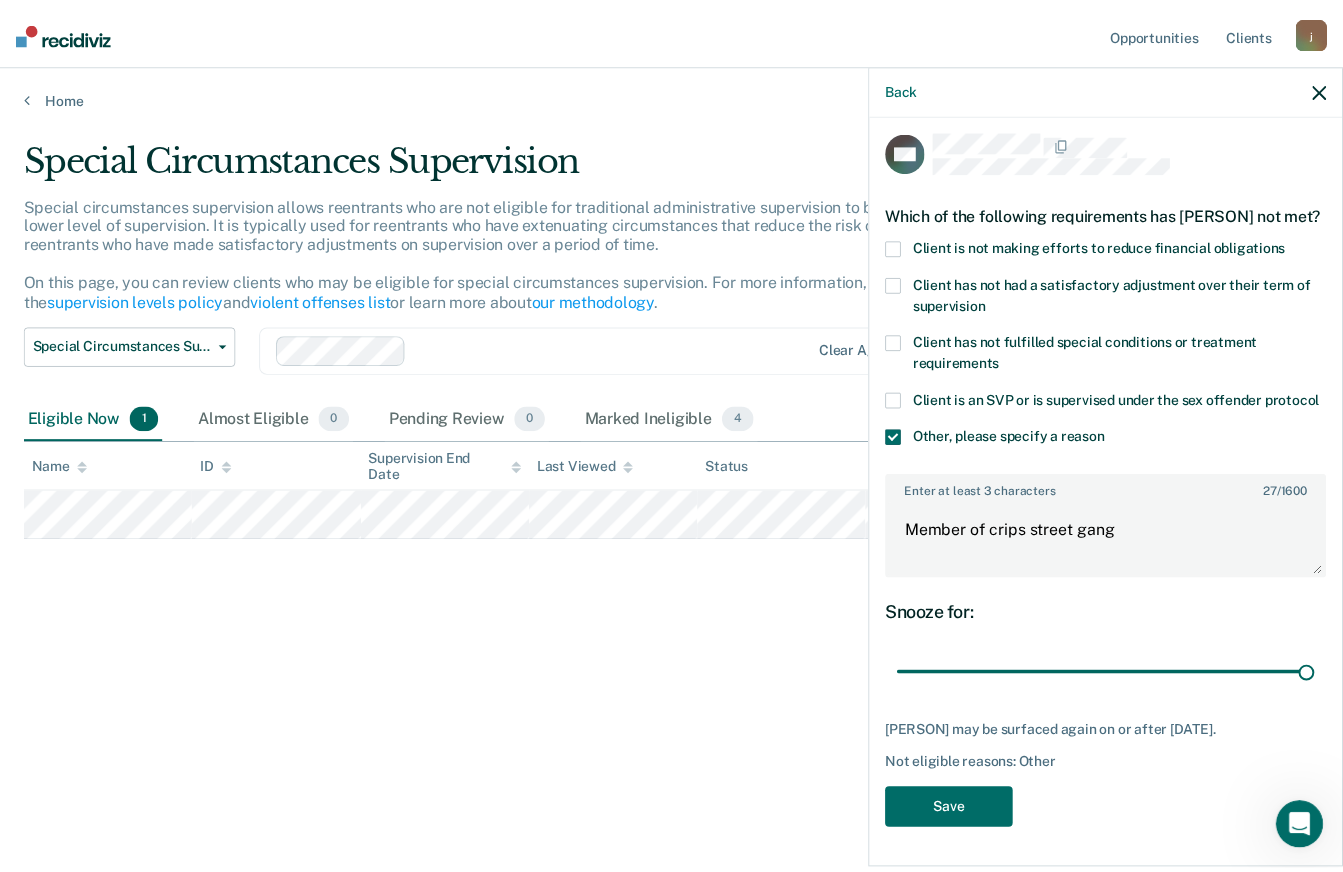 scroll, scrollTop: 46, scrollLeft: 0, axis: vertical 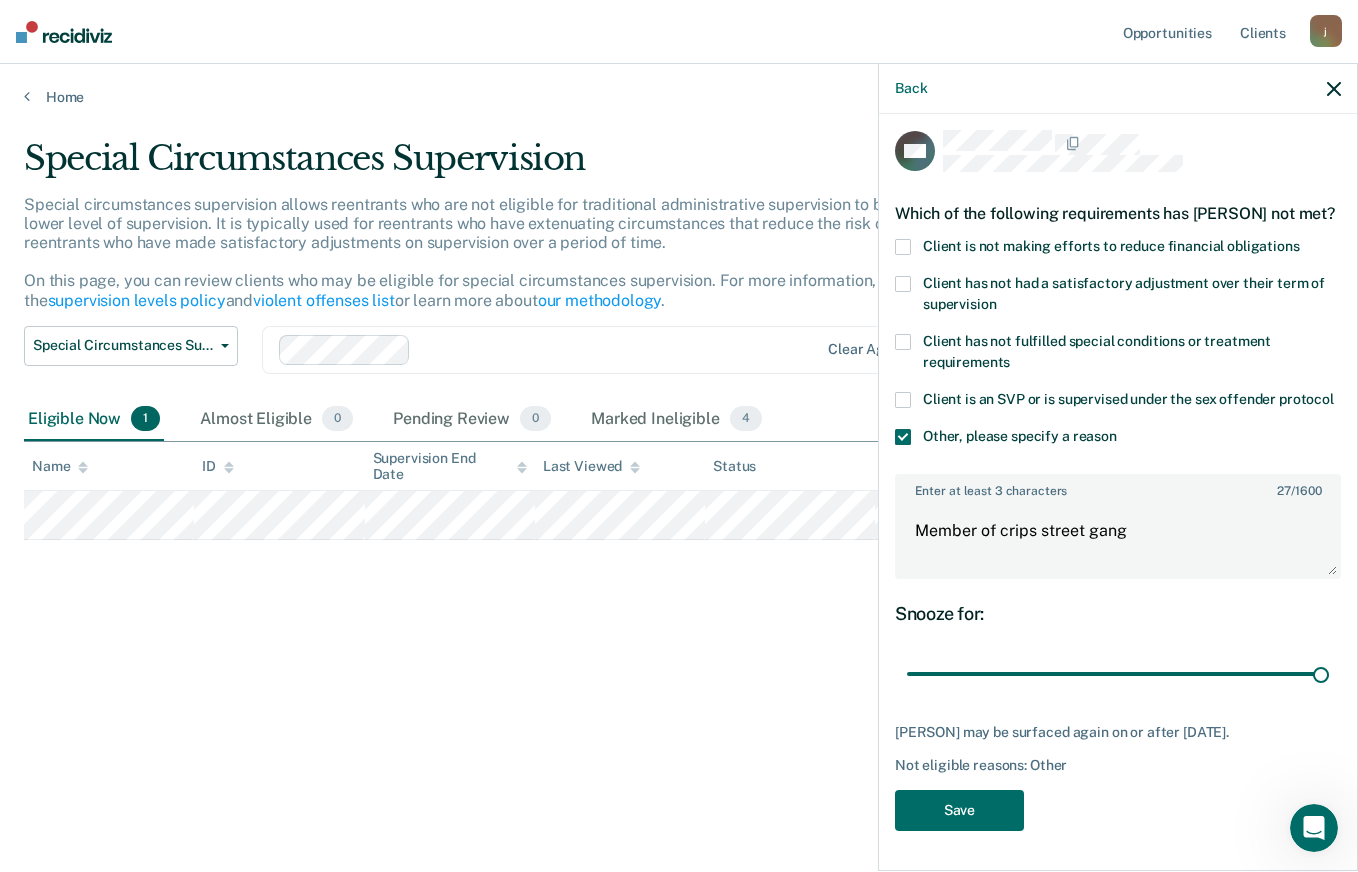 click at bounding box center (903, 247) 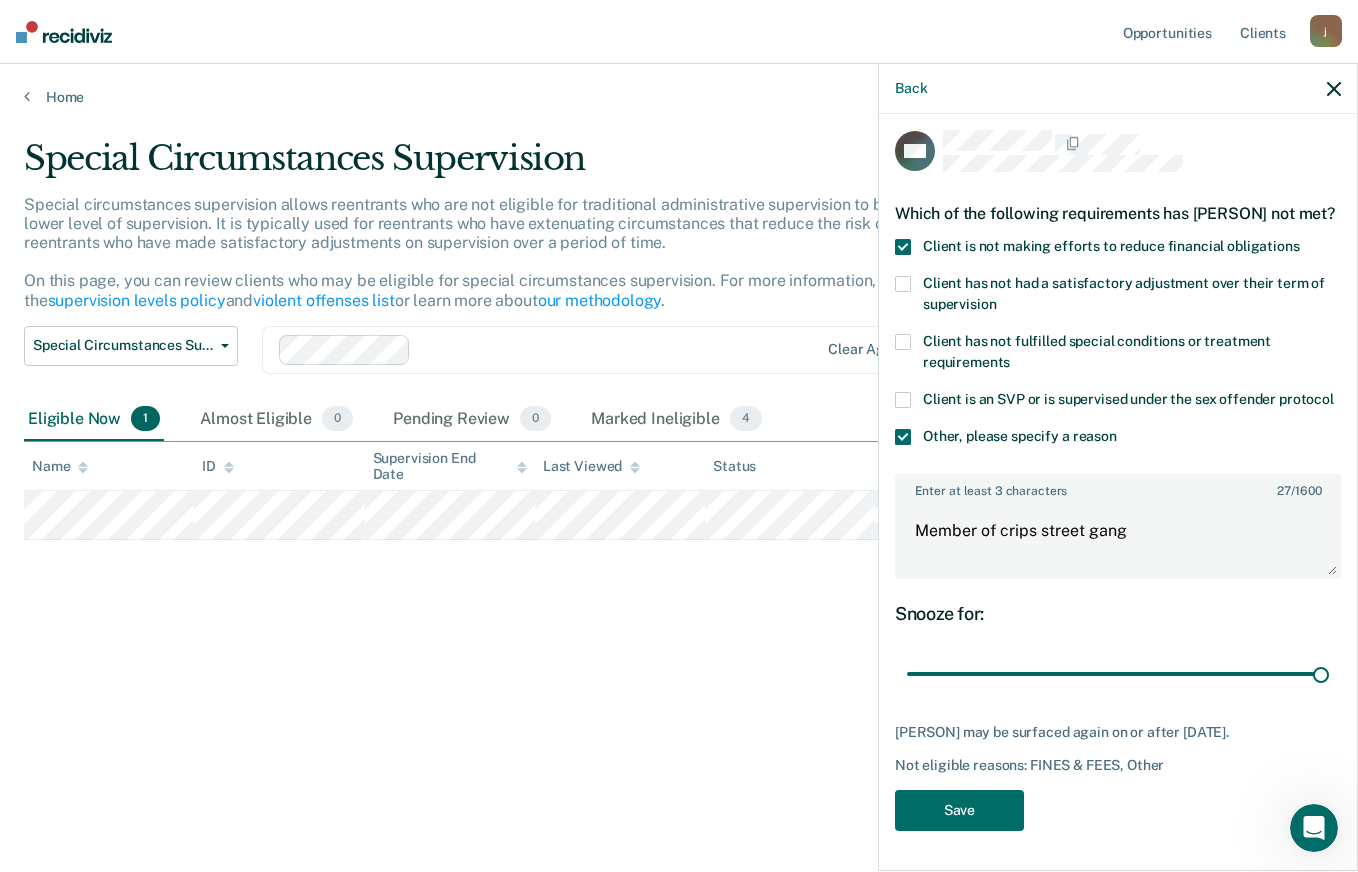click on "Snooze for:" at bounding box center [1118, 614] 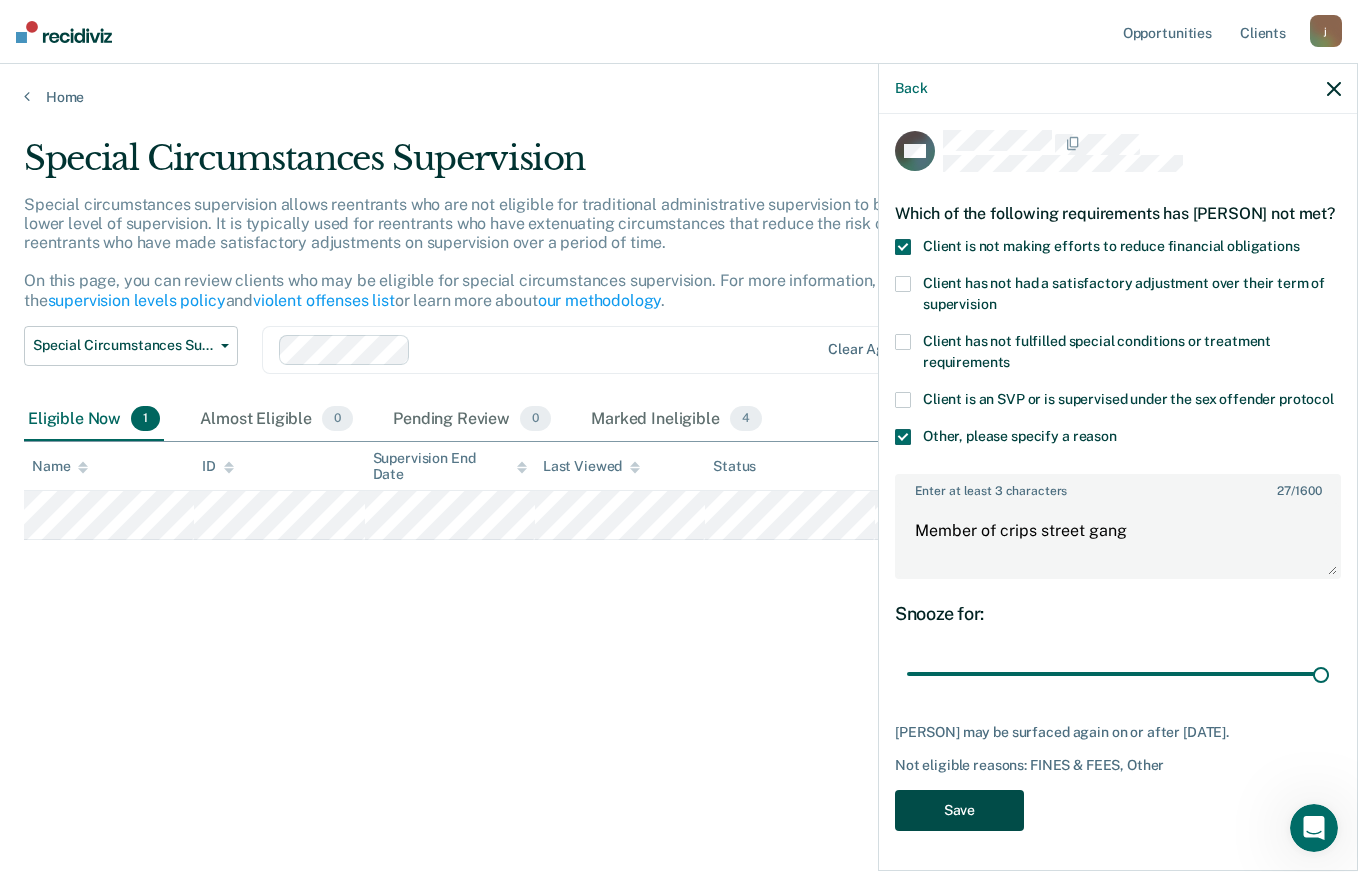 click on "Save" at bounding box center (959, 810) 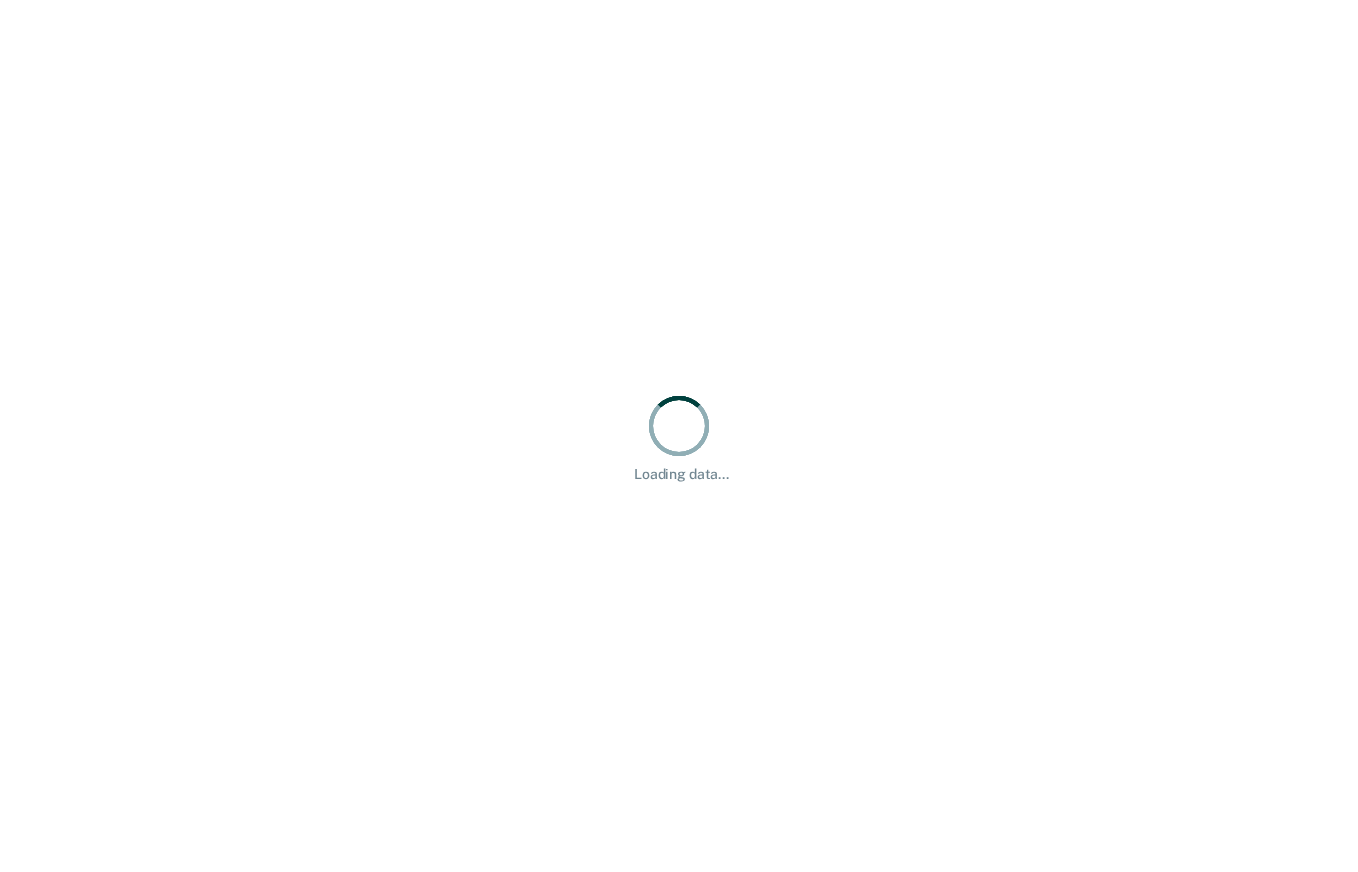 scroll, scrollTop: 0, scrollLeft: 0, axis: both 